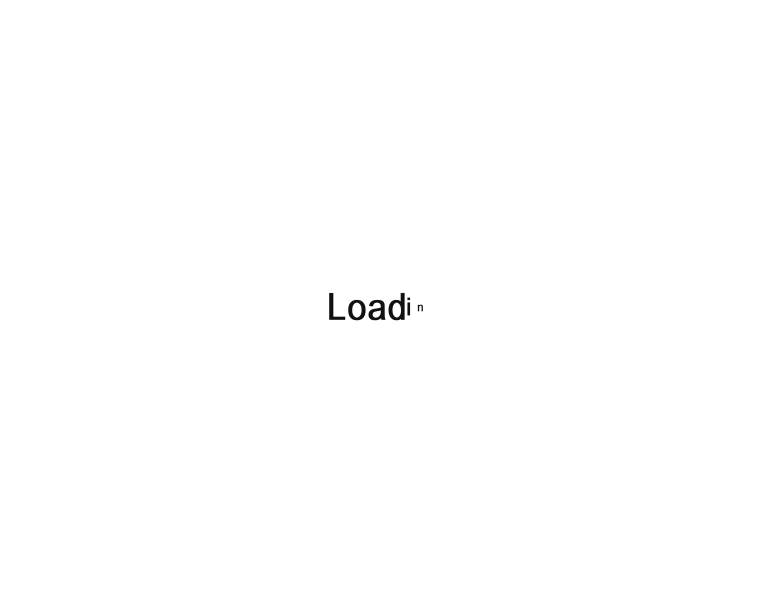 scroll, scrollTop: 0, scrollLeft: 0, axis: both 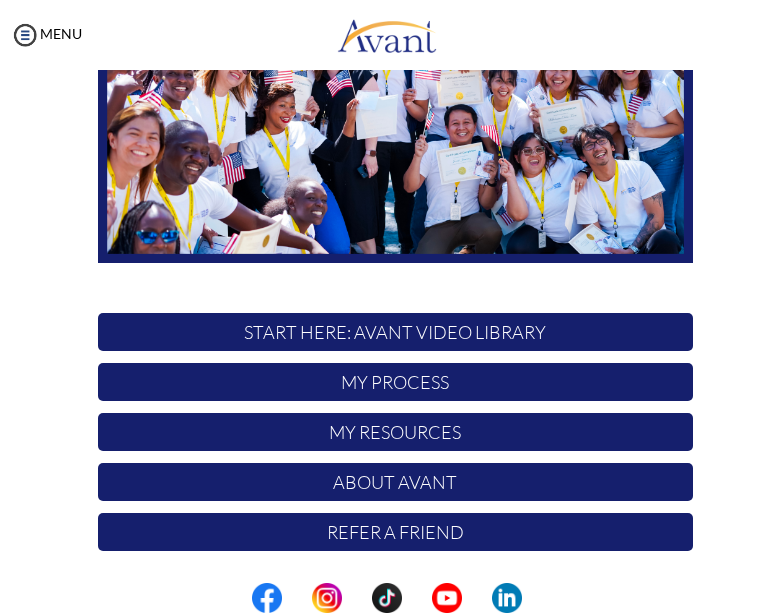 click at bounding box center [0, 0] 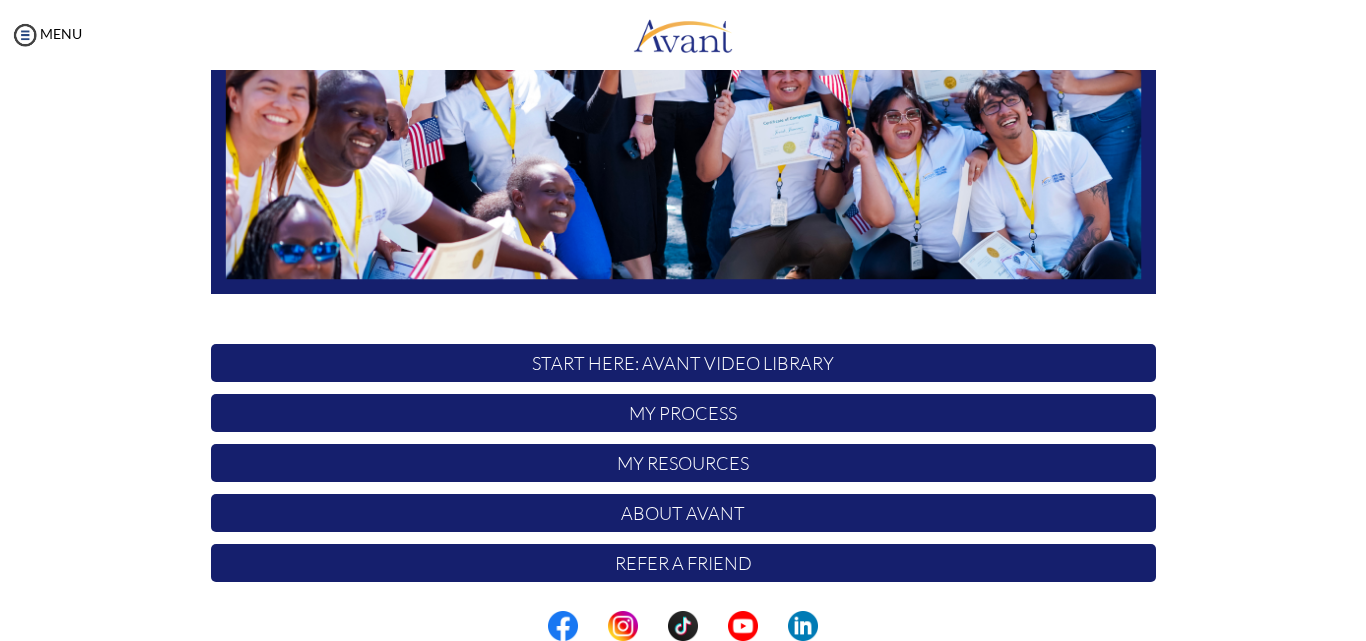 scroll, scrollTop: 420, scrollLeft: 0, axis: vertical 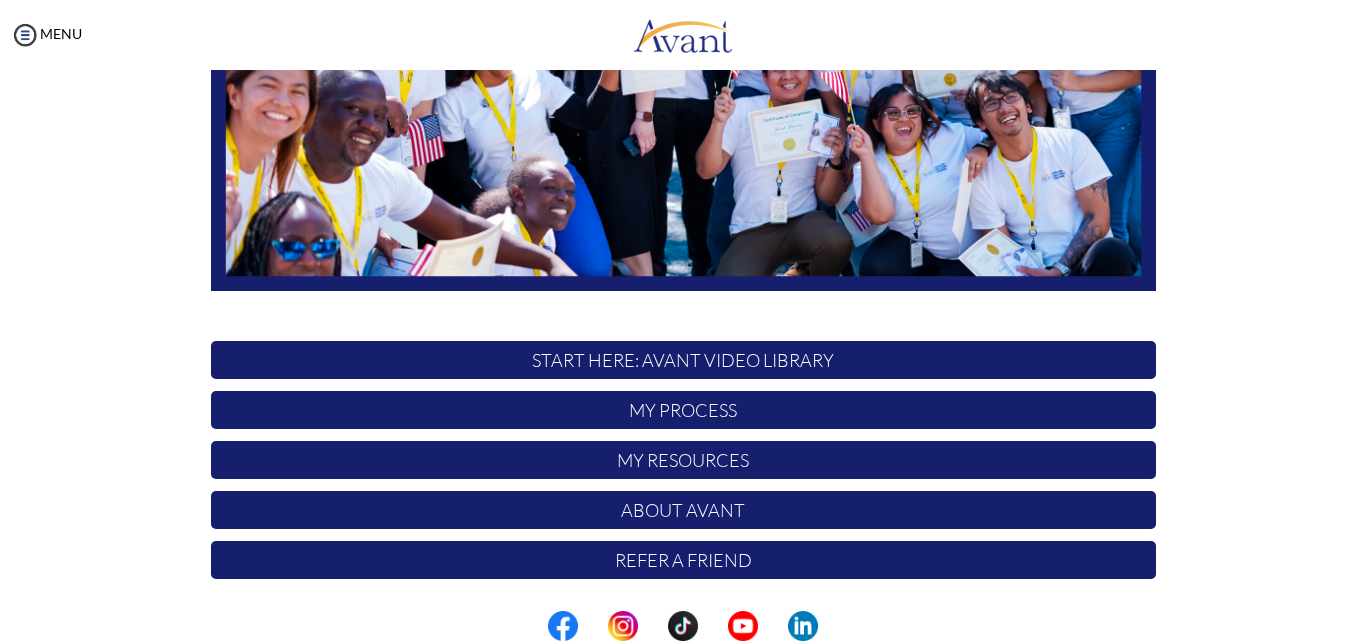 click on "START HERE: Avant Video Library" at bounding box center (683, 360) 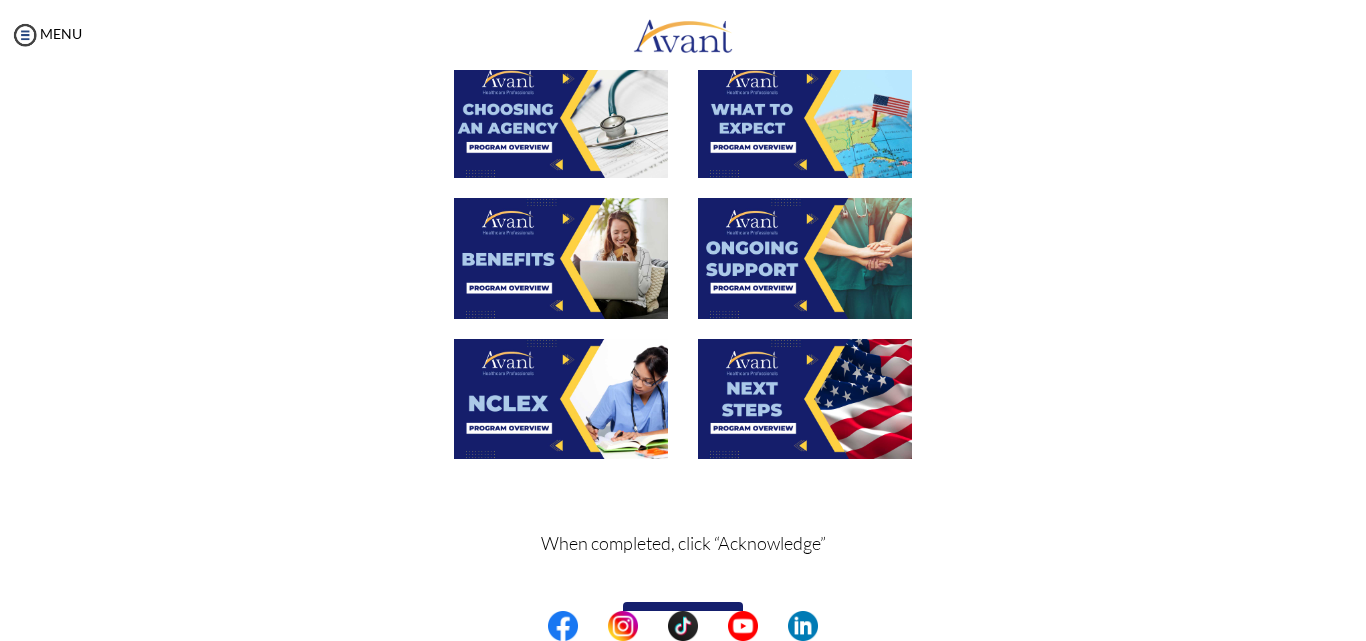 scroll, scrollTop: 804, scrollLeft: 0, axis: vertical 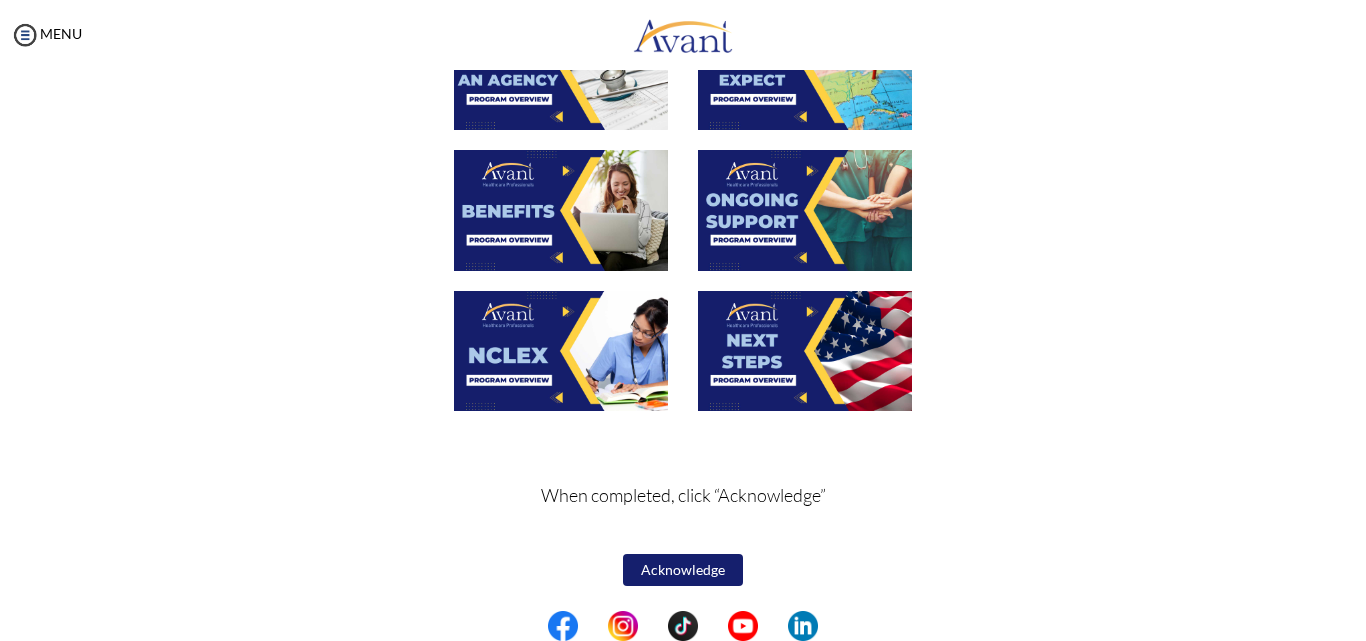 type 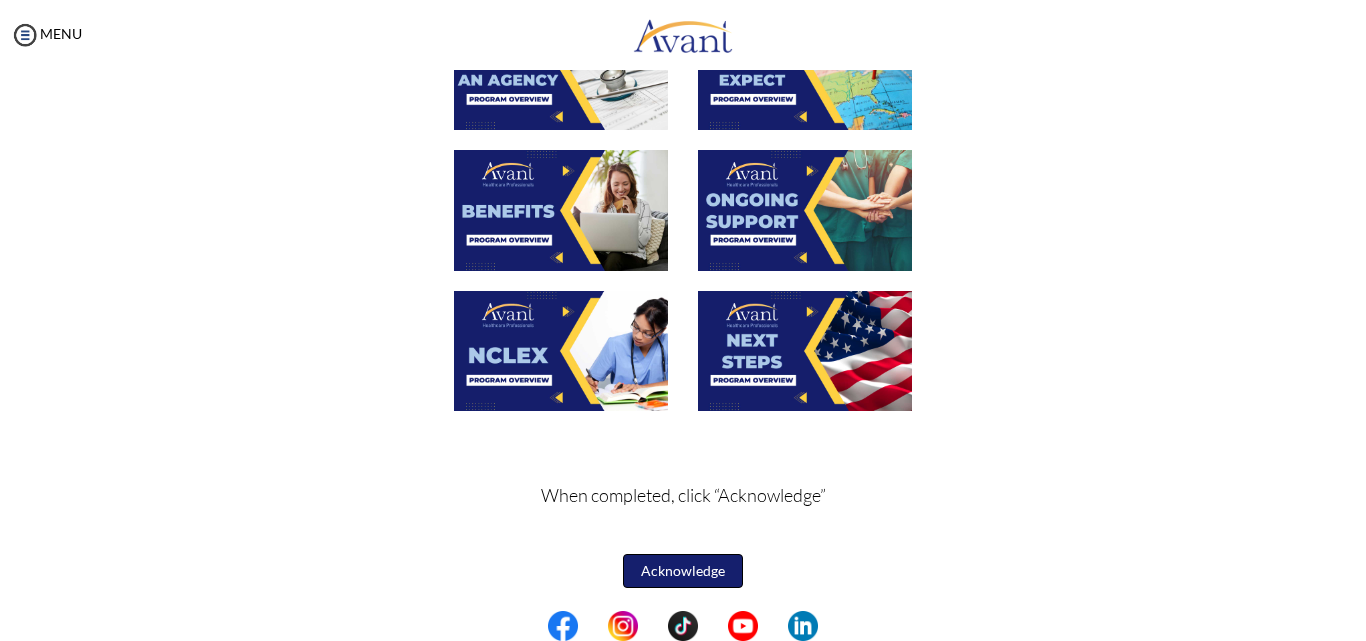 click on "Acknowledge" at bounding box center [683, 571] 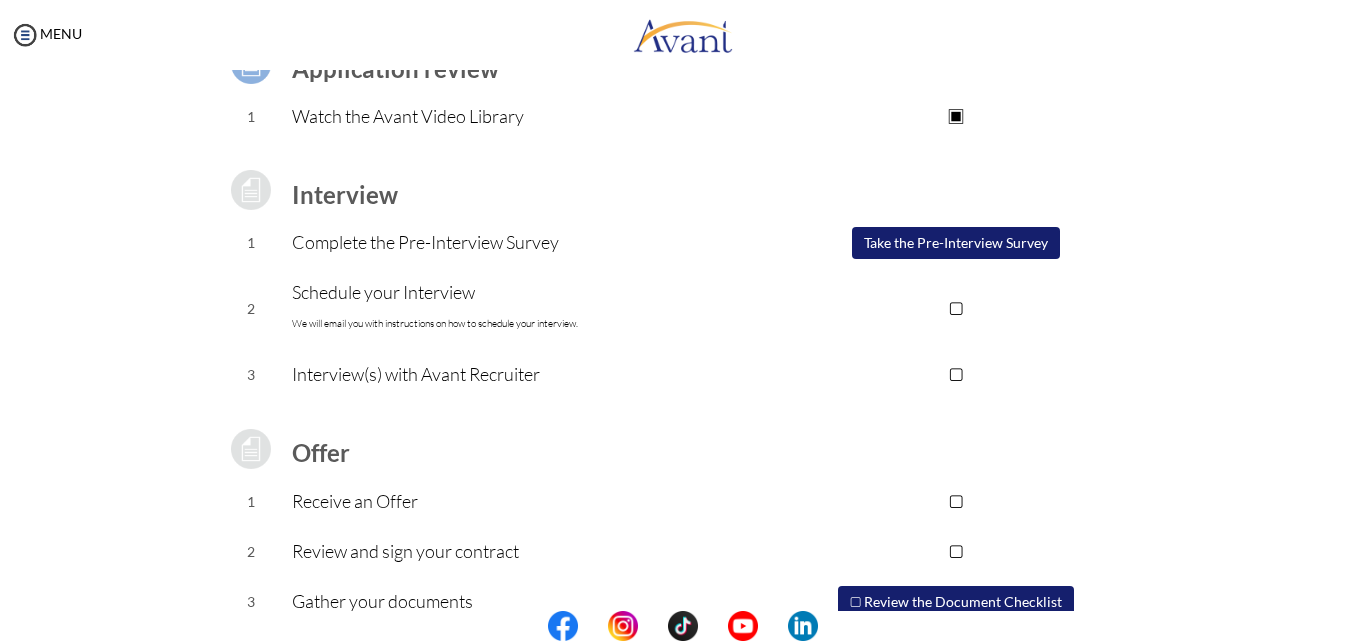 scroll, scrollTop: 200, scrollLeft: 0, axis: vertical 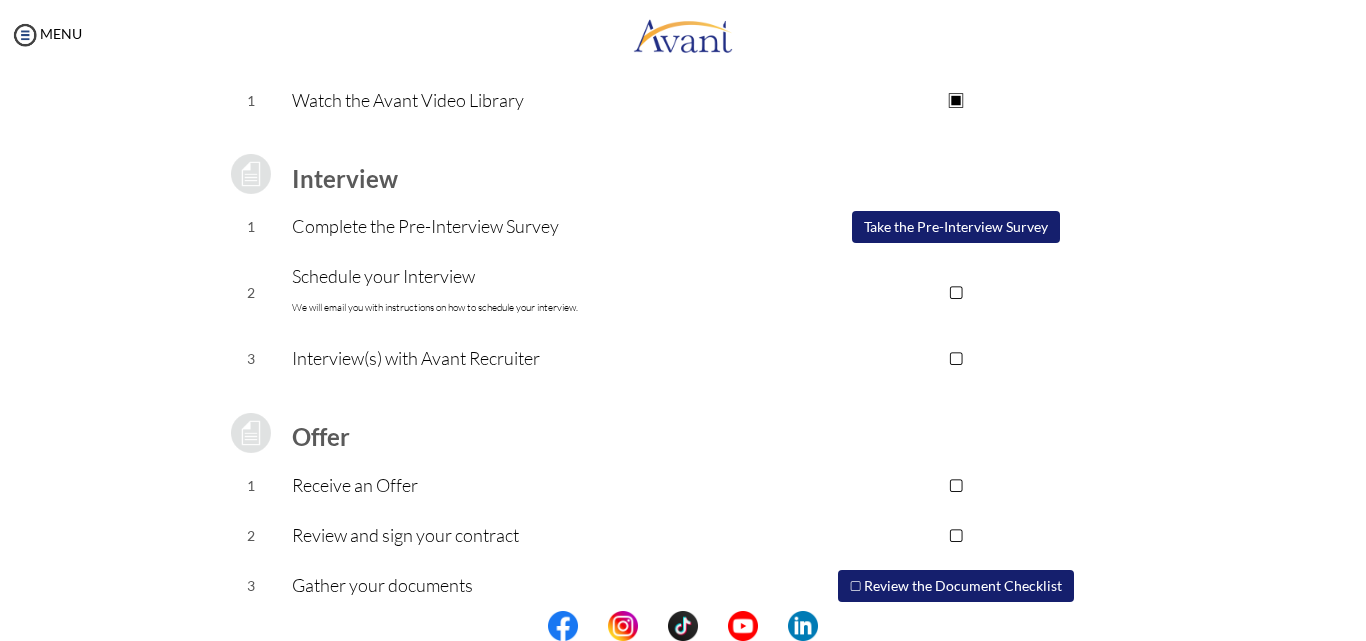 type 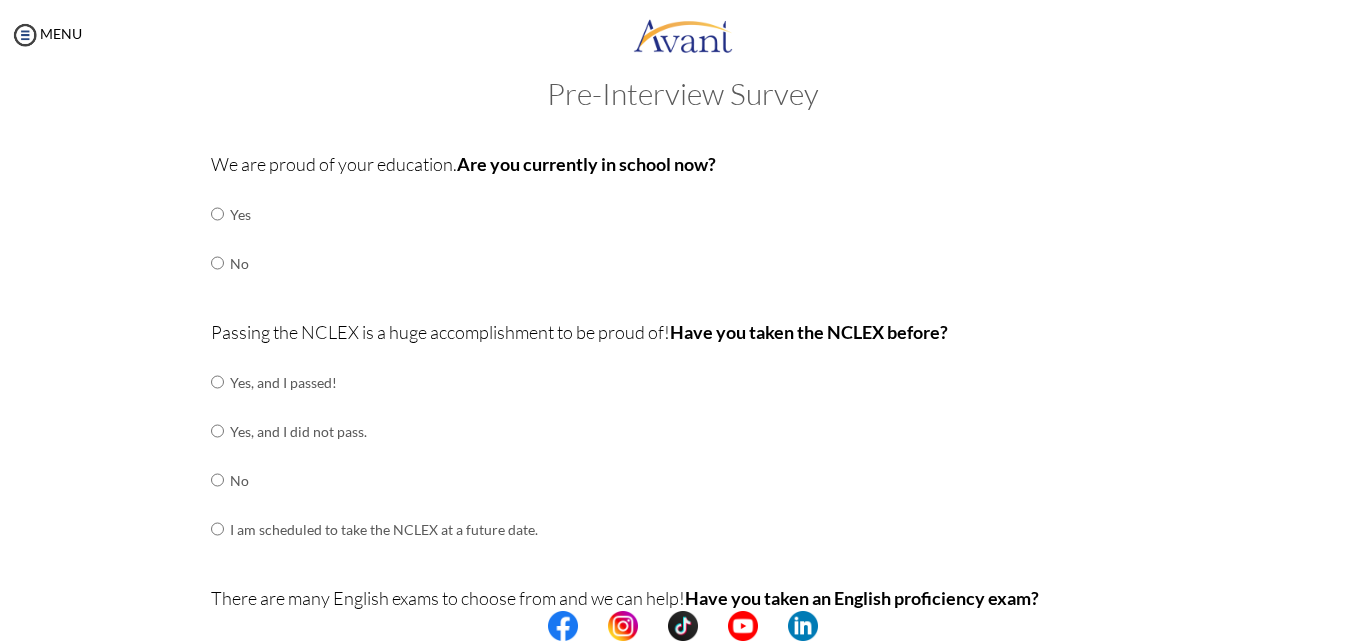 scroll, scrollTop: 0, scrollLeft: 0, axis: both 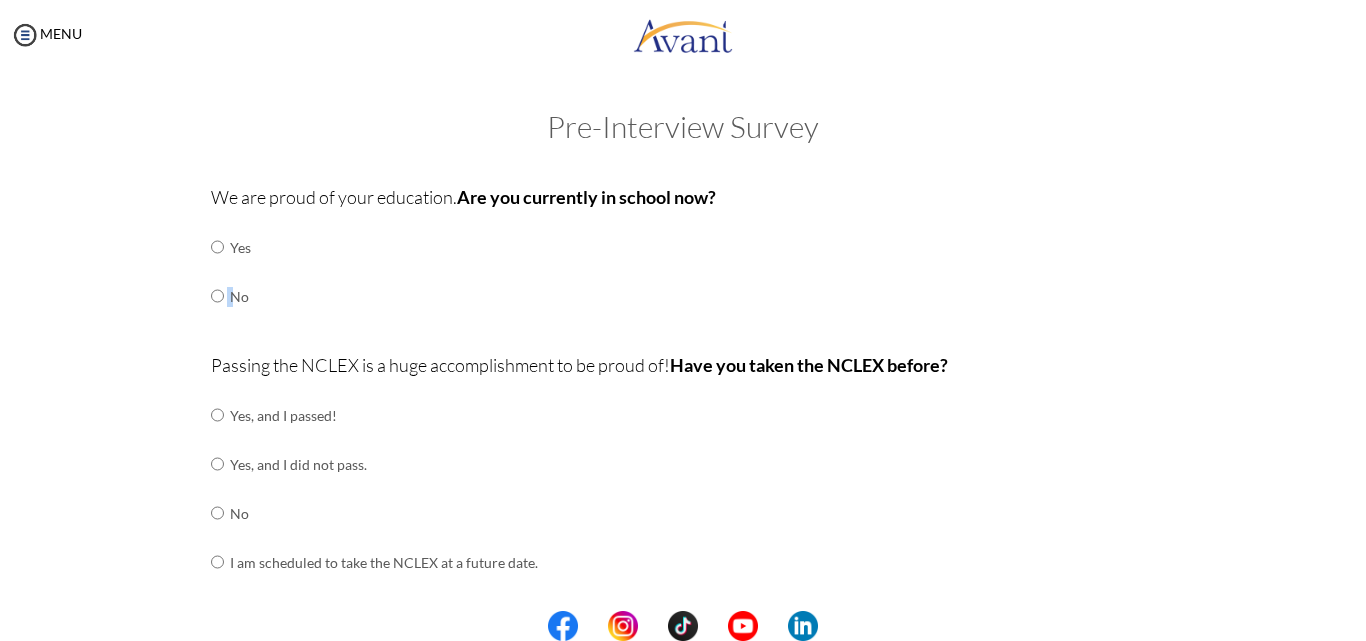 click on "No" at bounding box center [231, 296] 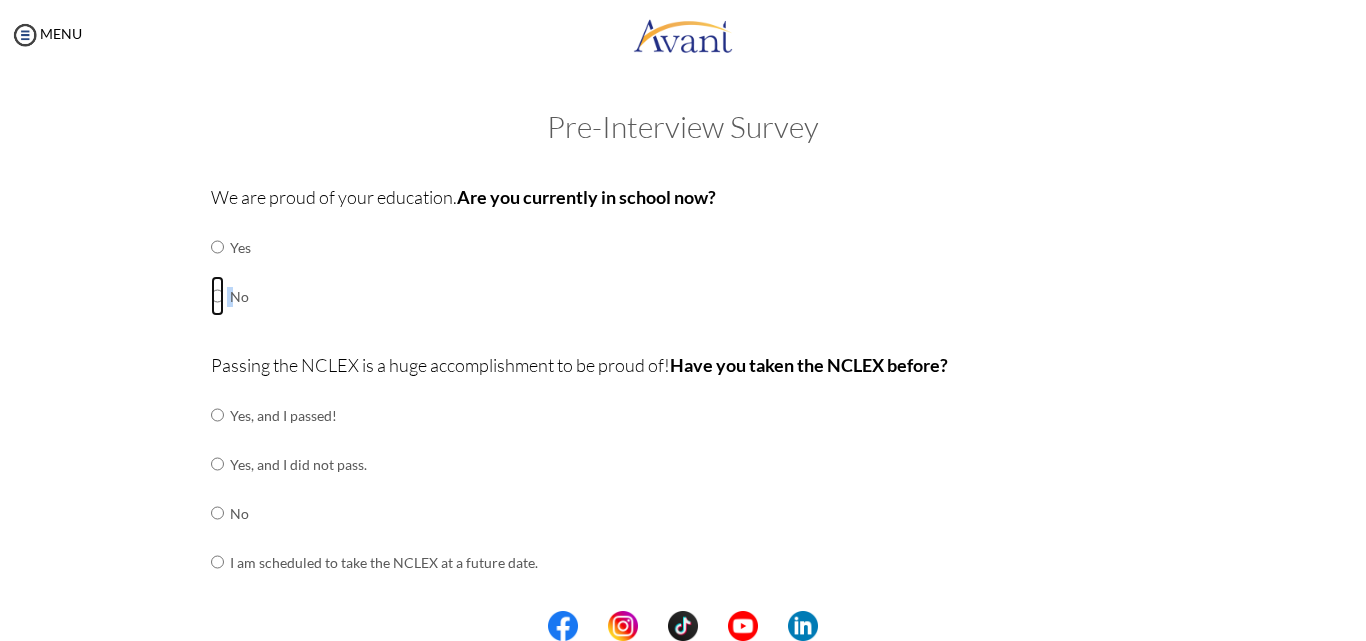 click at bounding box center [217, 247] 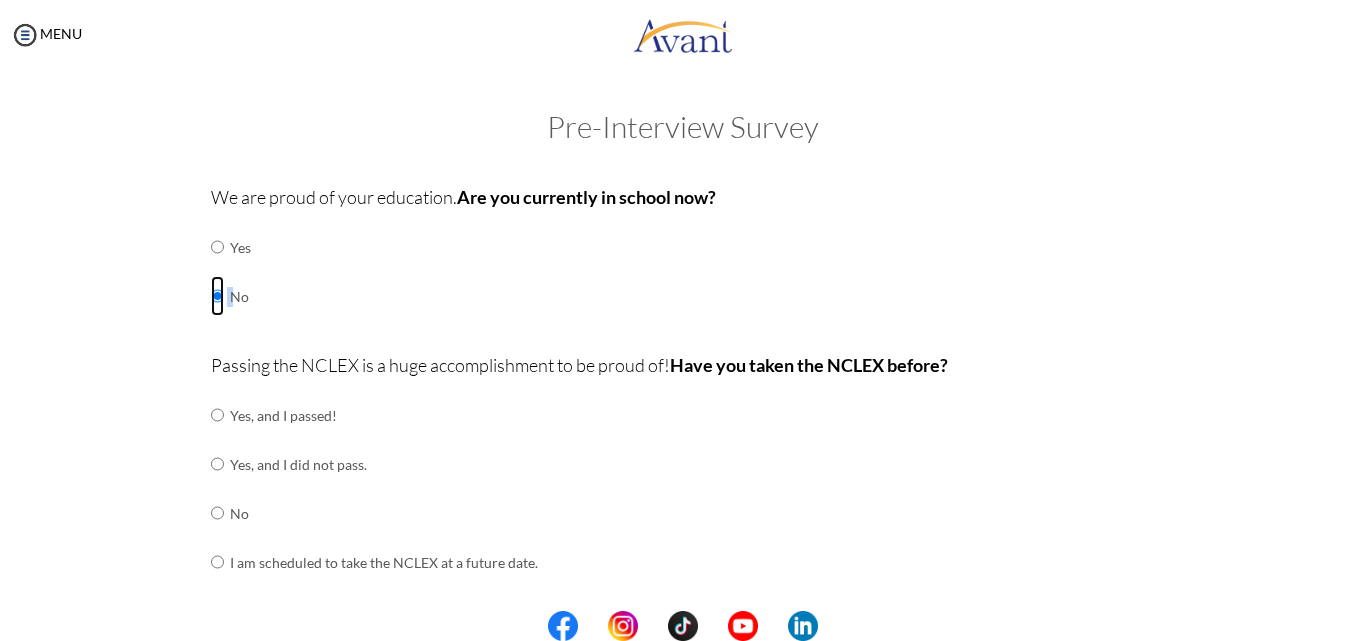 scroll, scrollTop: 100, scrollLeft: 0, axis: vertical 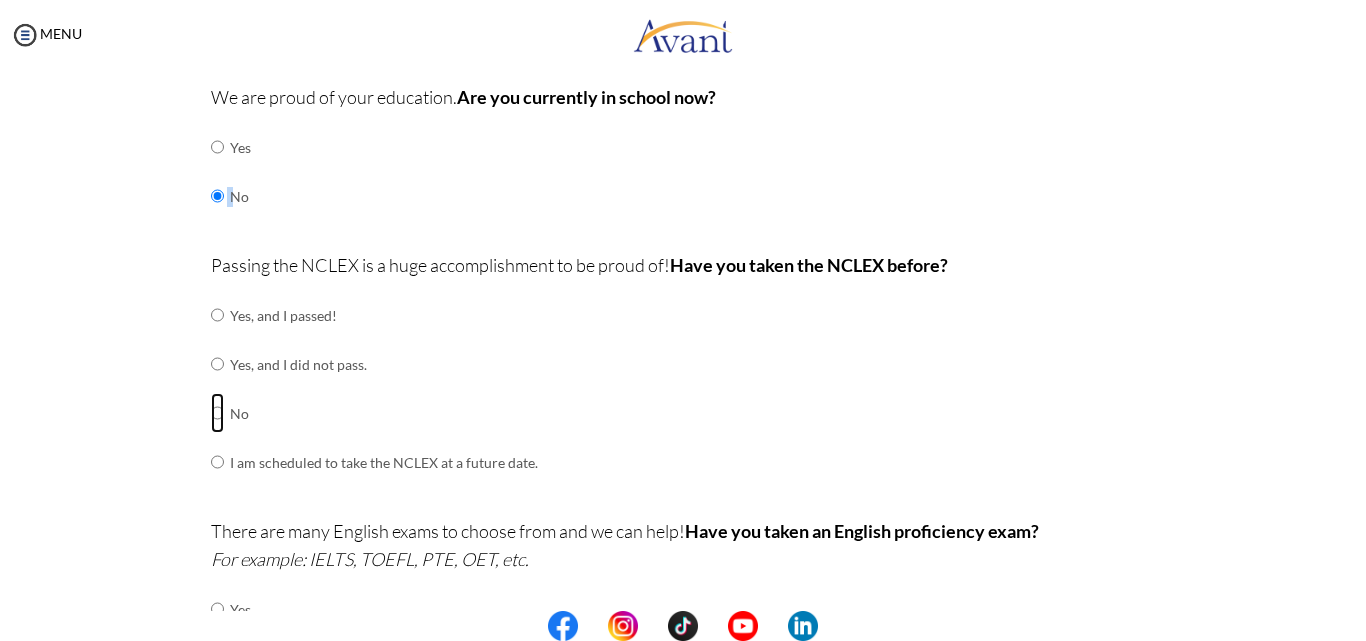 click at bounding box center (217, 315) 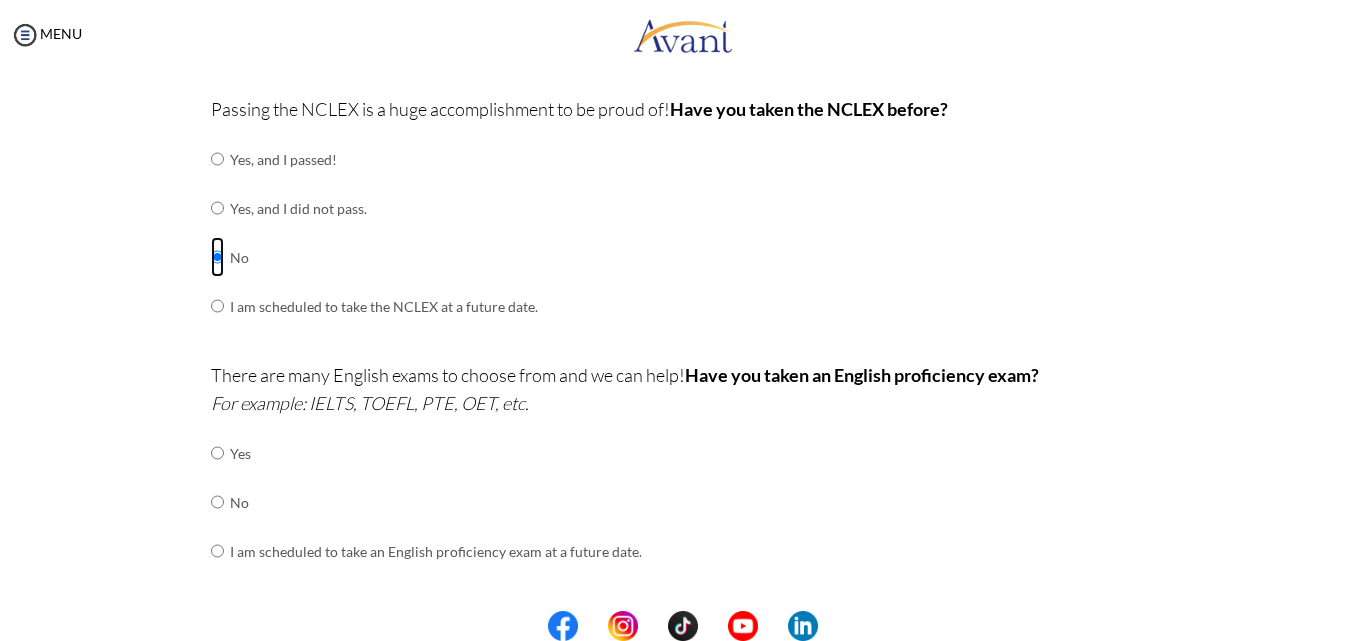 scroll, scrollTop: 300, scrollLeft: 0, axis: vertical 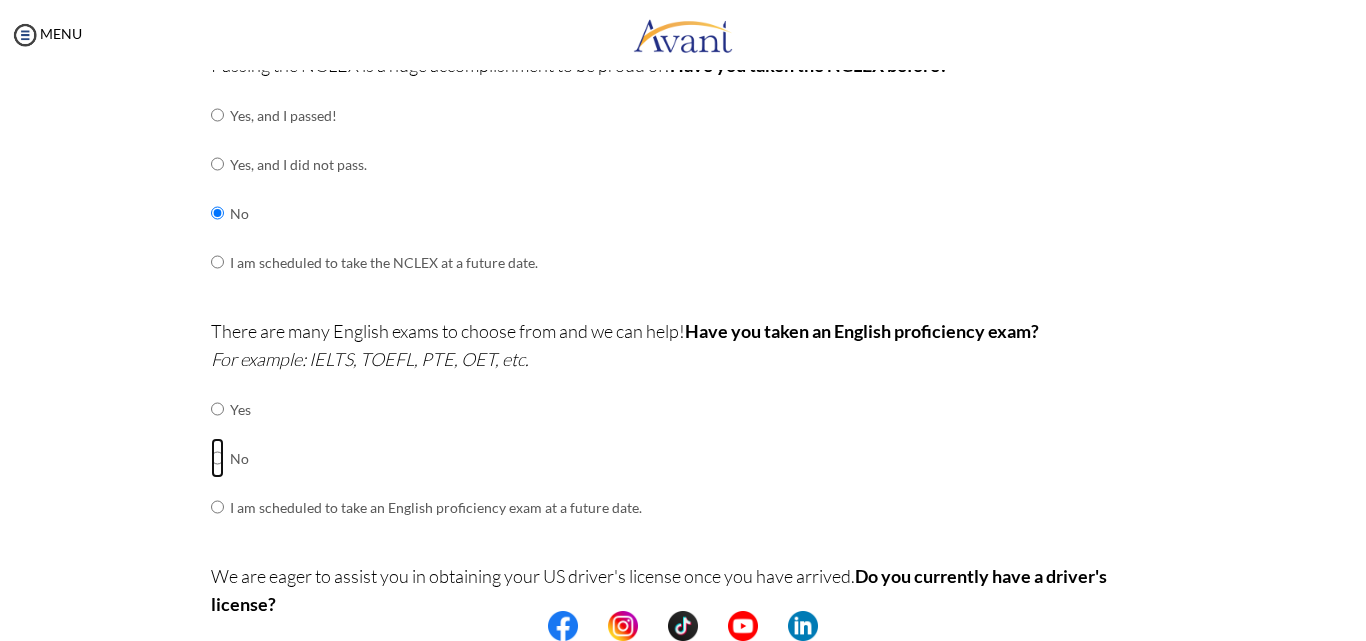 click at bounding box center [217, 409] 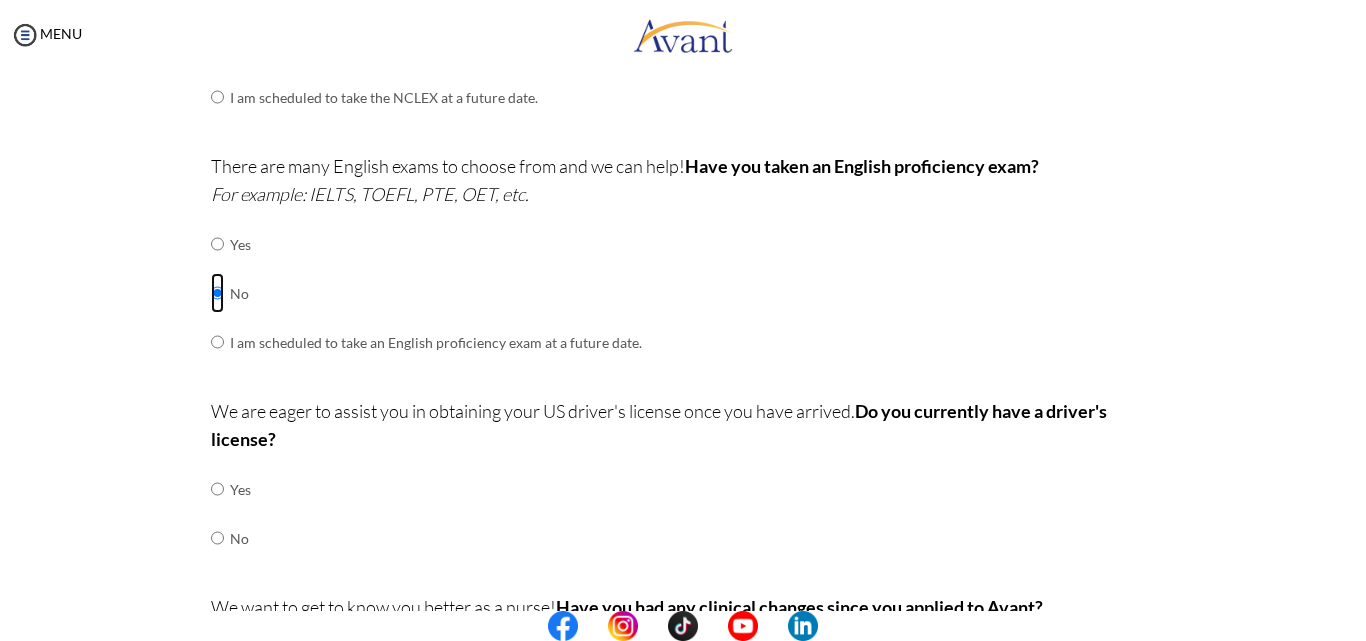 scroll, scrollTop: 500, scrollLeft: 0, axis: vertical 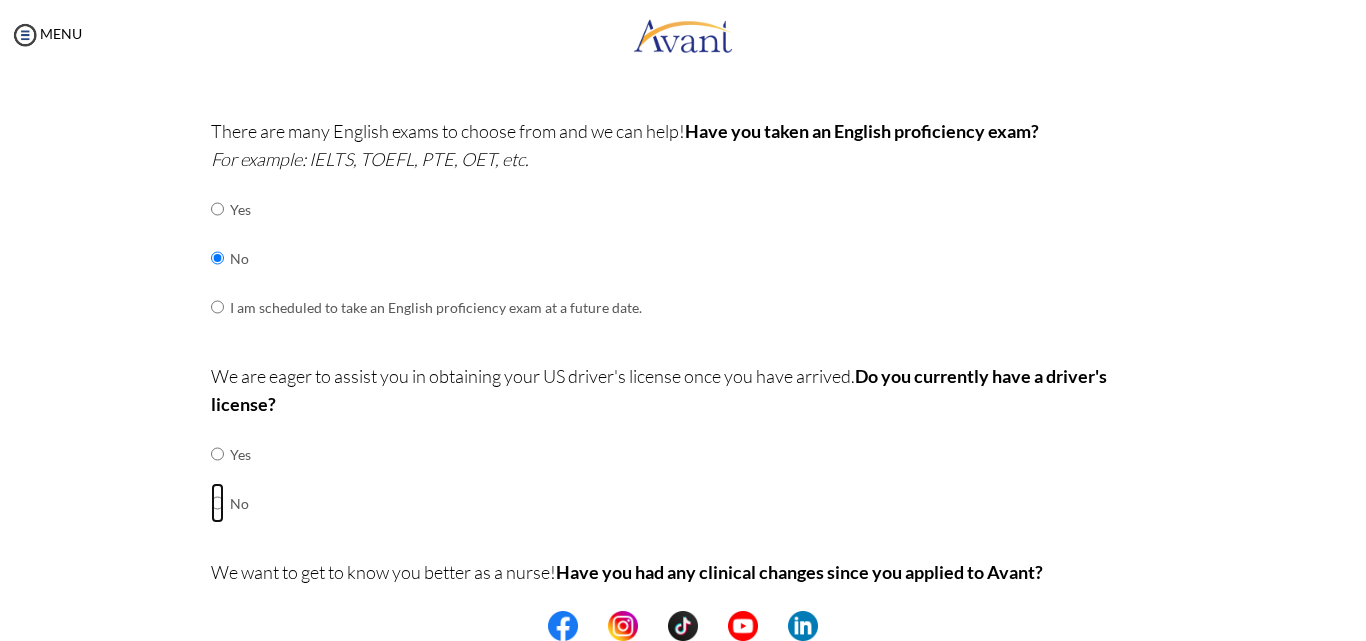 click at bounding box center (217, 454) 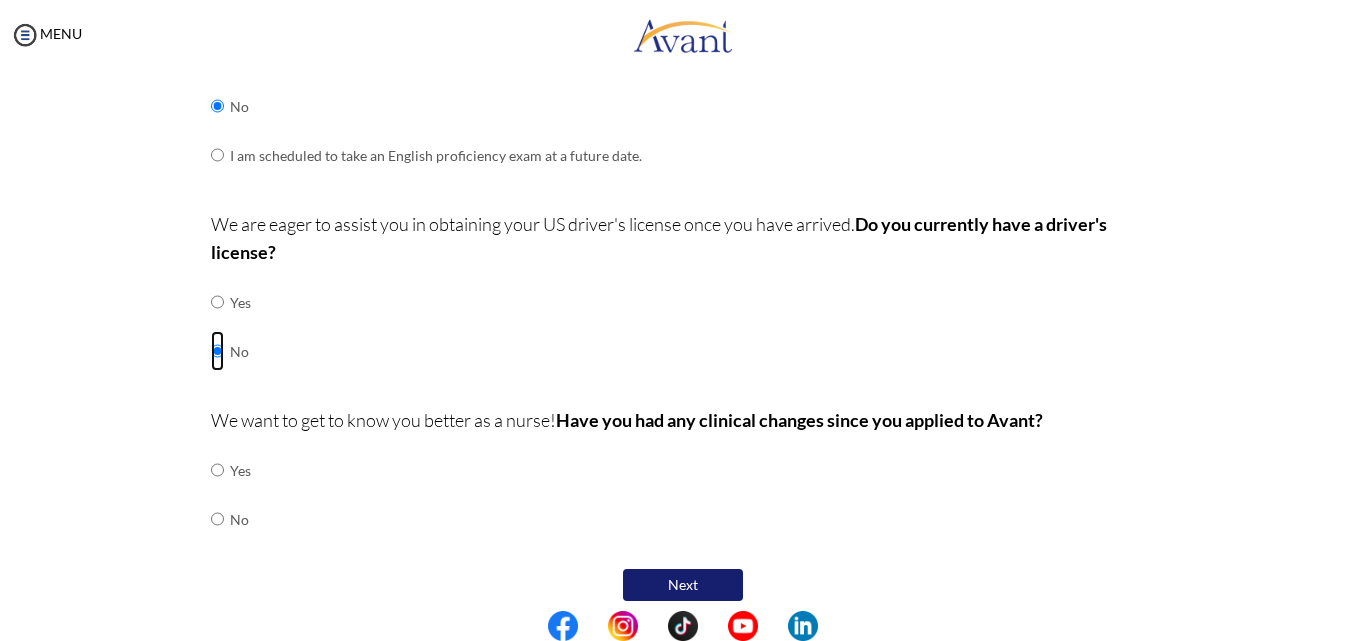 scroll, scrollTop: 667, scrollLeft: 0, axis: vertical 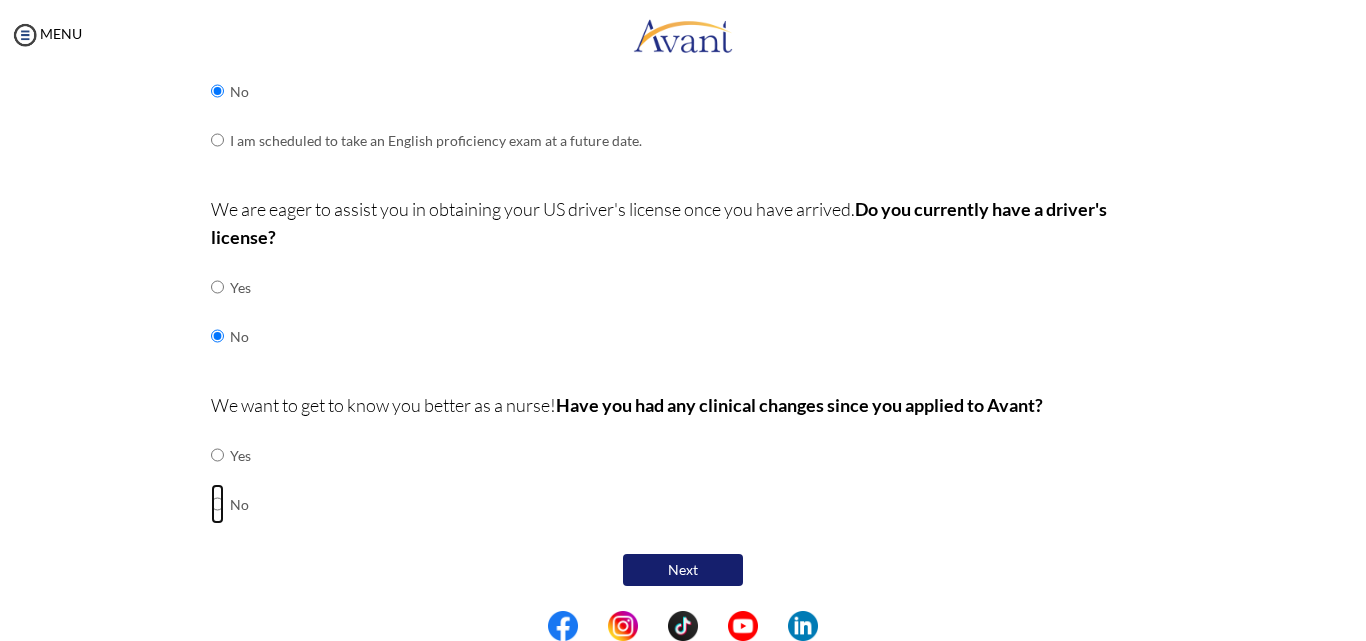 click at bounding box center [217, 455] 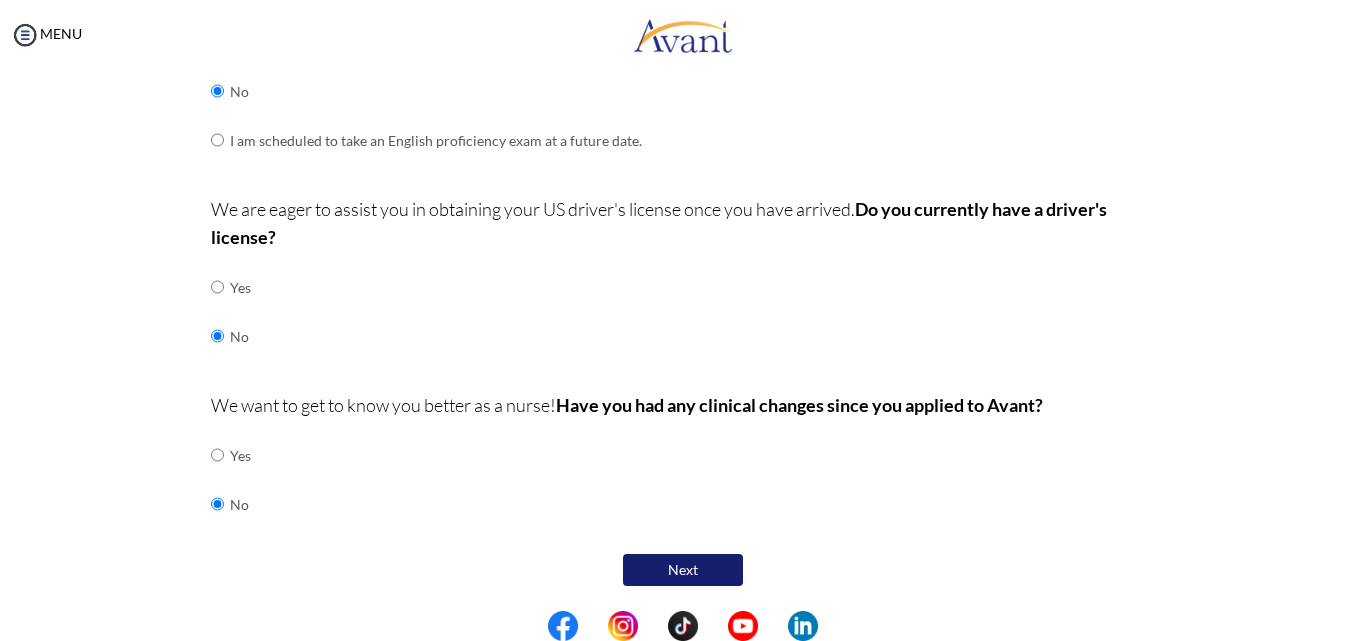 type 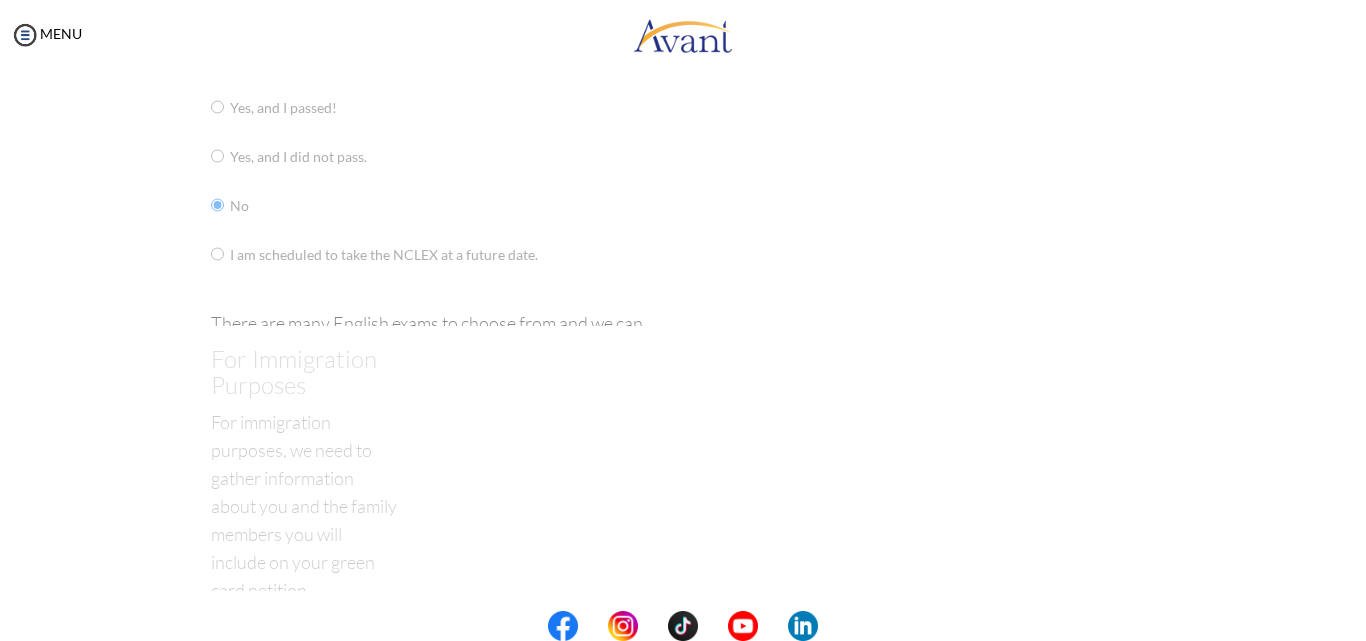scroll, scrollTop: 40, scrollLeft: 0, axis: vertical 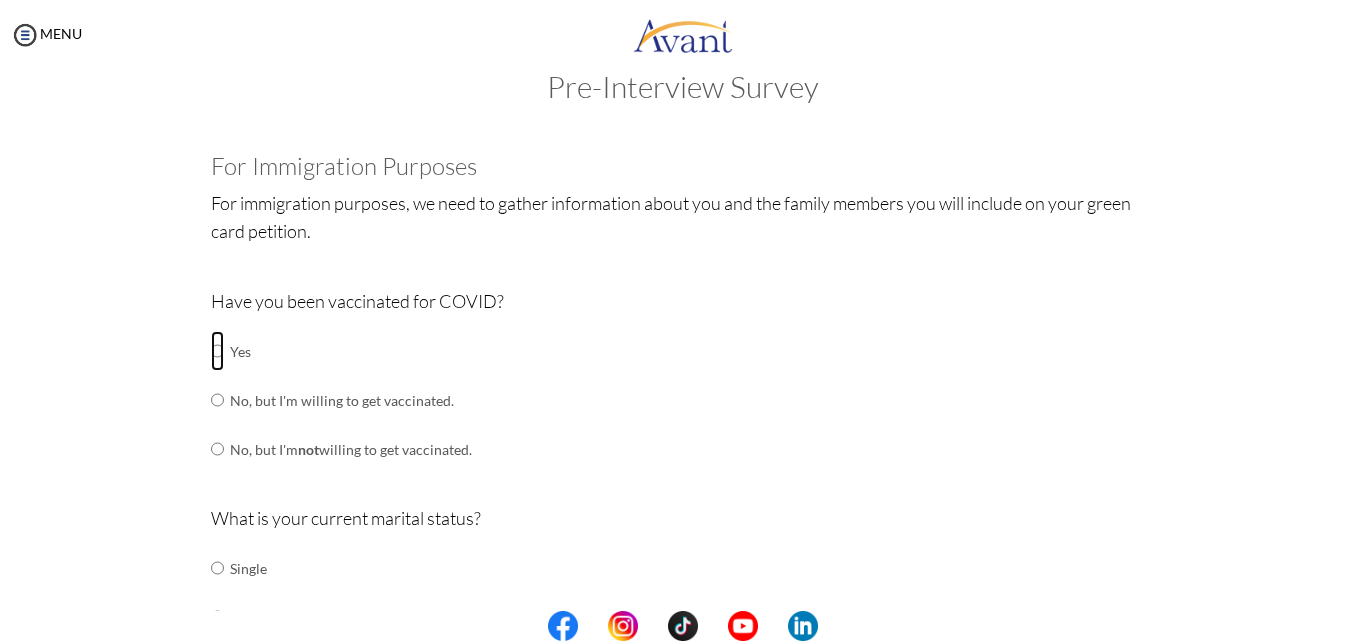 click at bounding box center [217, 351] 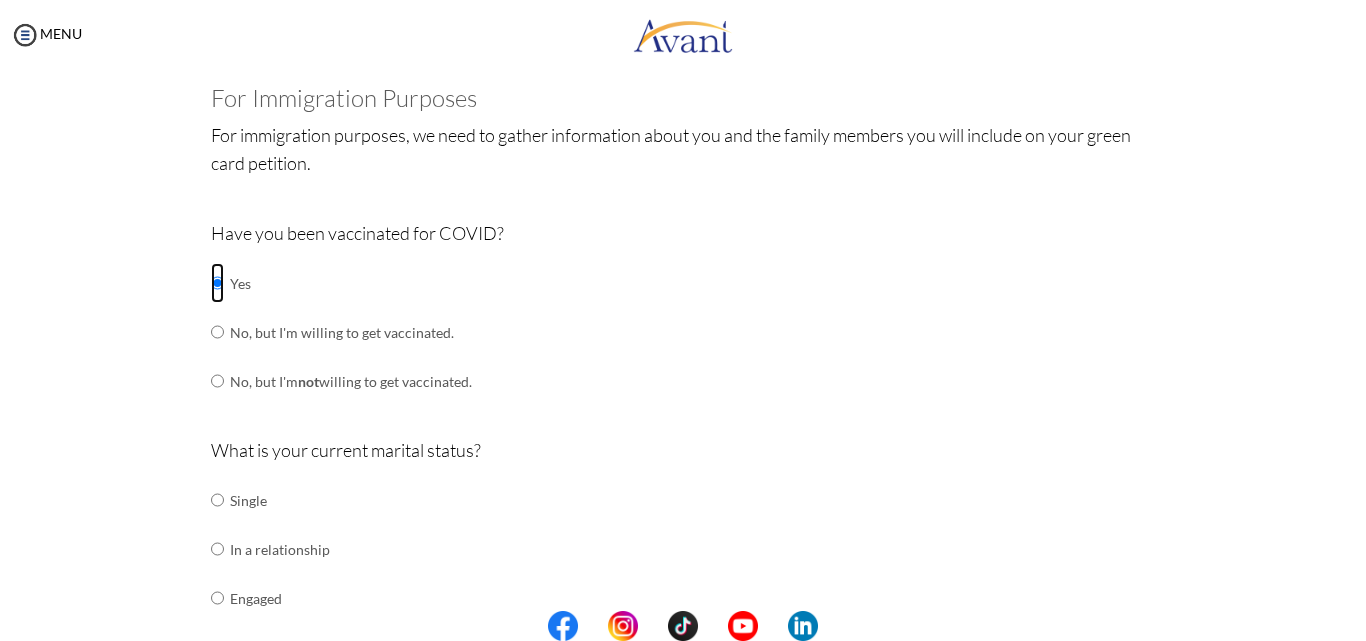 scroll, scrollTop: 140, scrollLeft: 0, axis: vertical 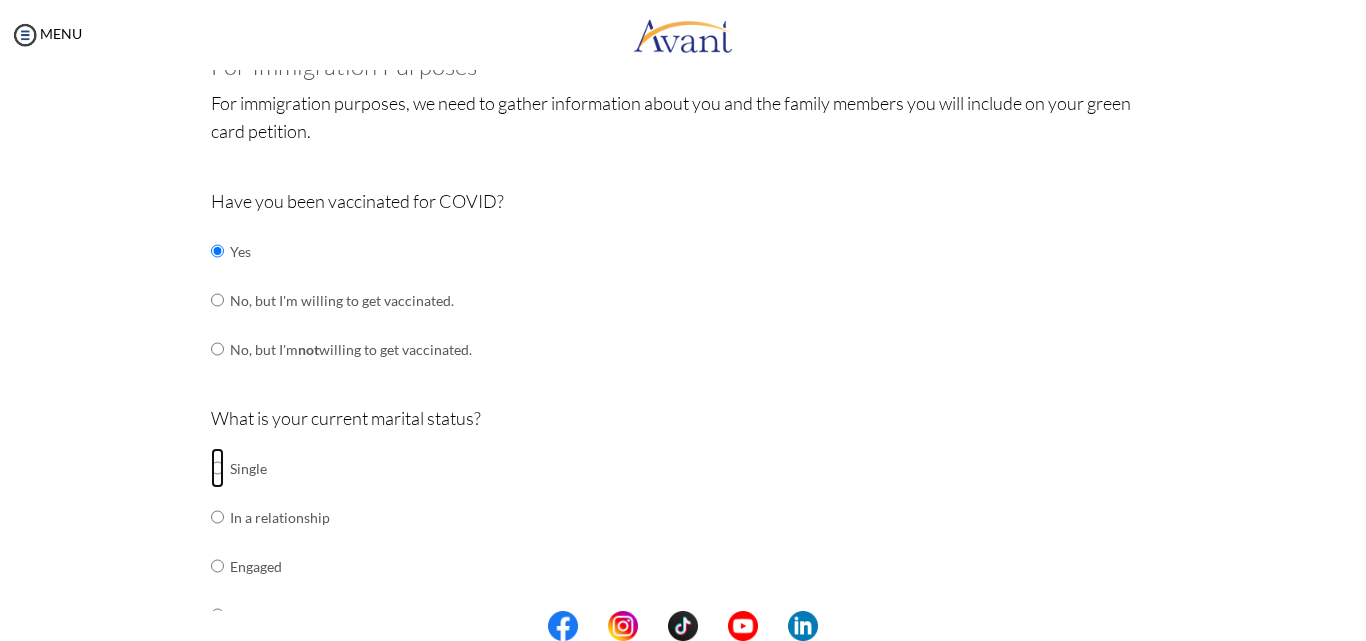 click at bounding box center [217, 468] 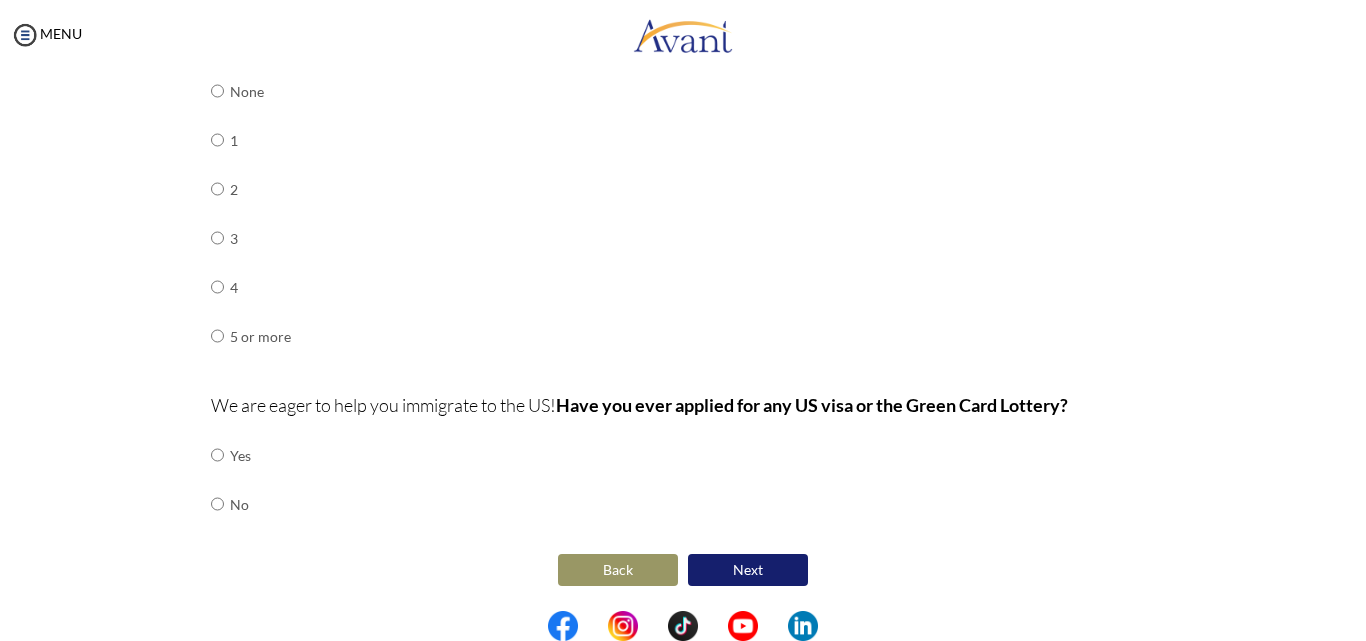 scroll, scrollTop: 830, scrollLeft: 0, axis: vertical 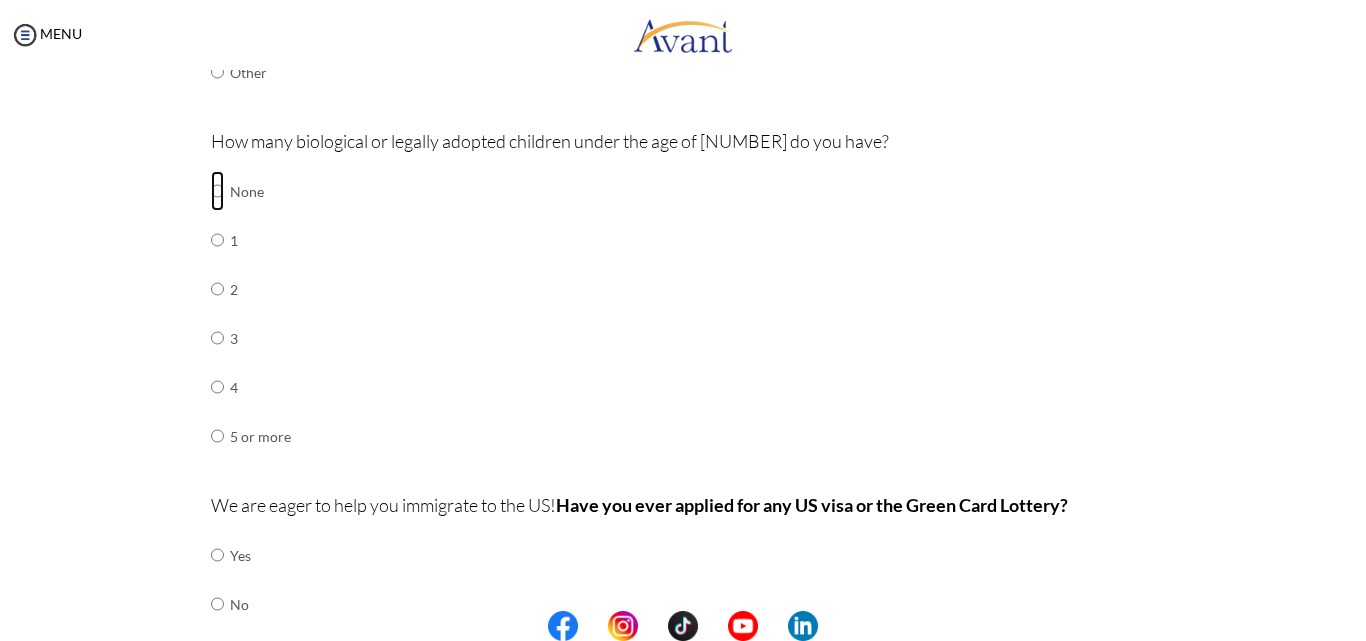 click at bounding box center [217, 191] 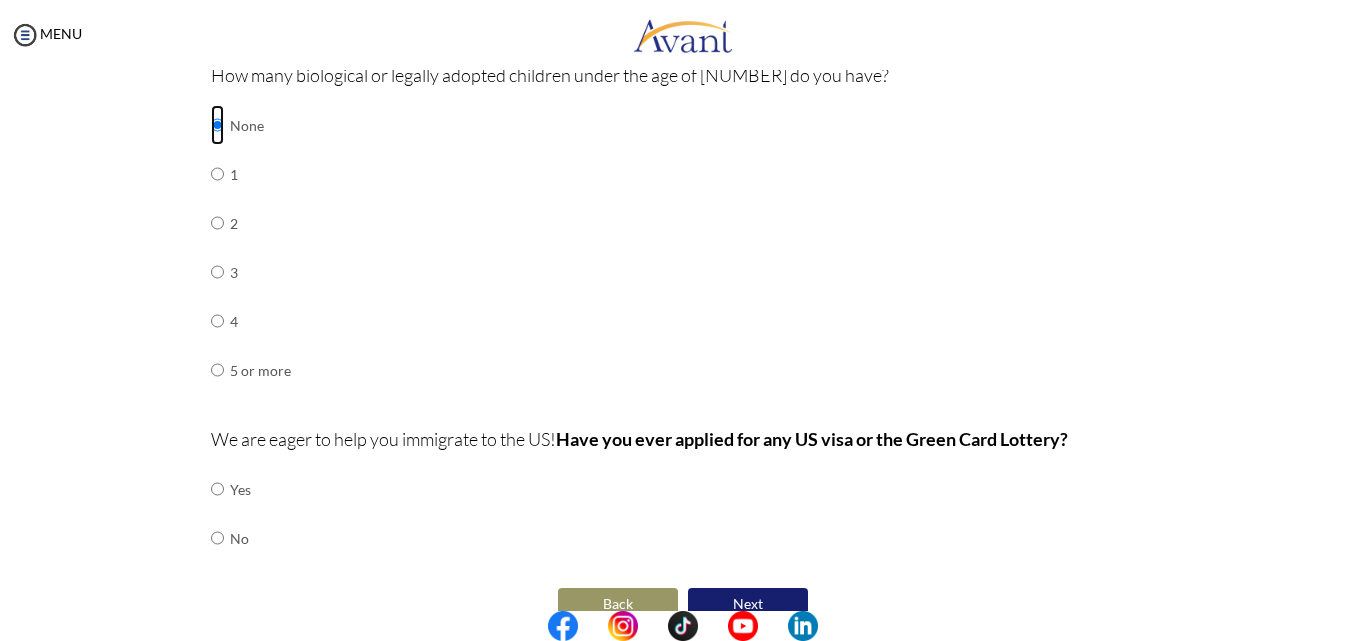 scroll, scrollTop: 930, scrollLeft: 0, axis: vertical 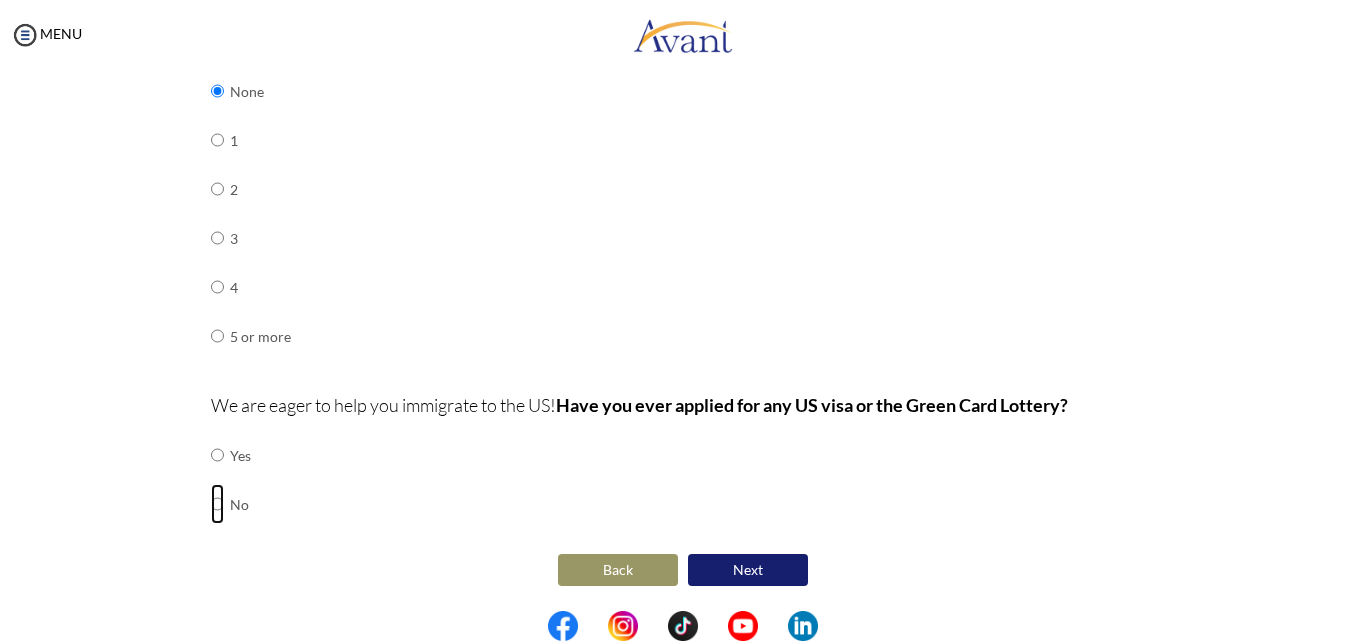 click at bounding box center [217, 455] 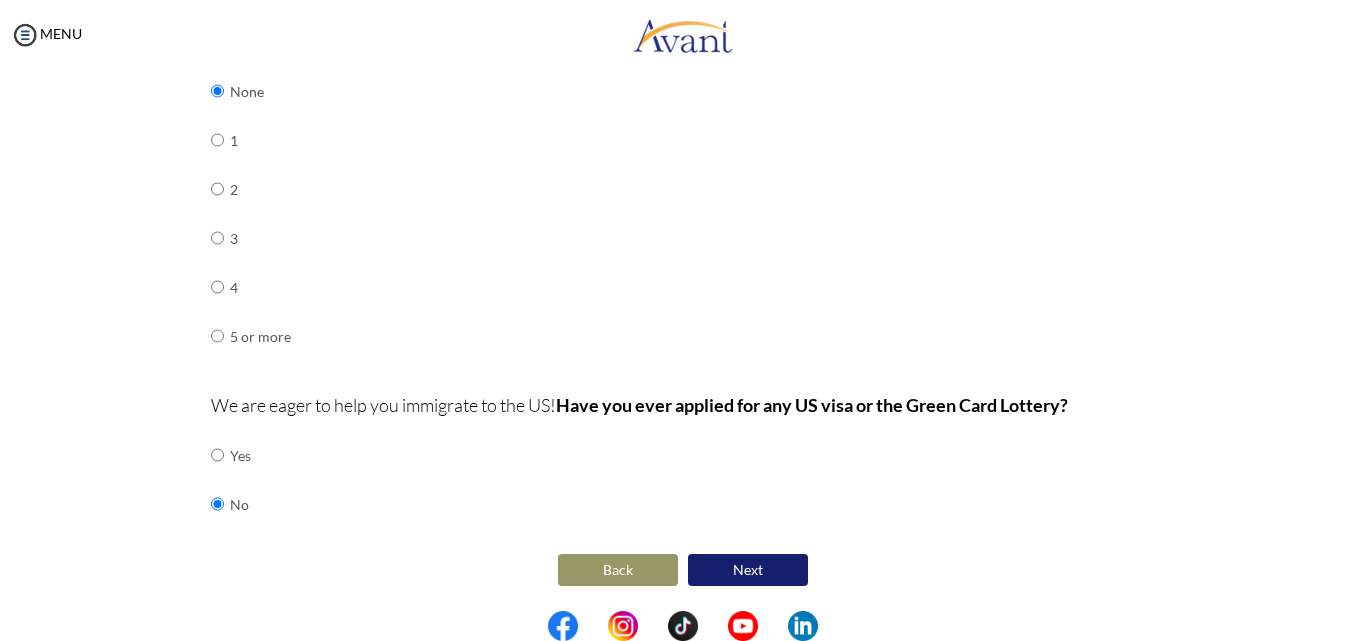 type 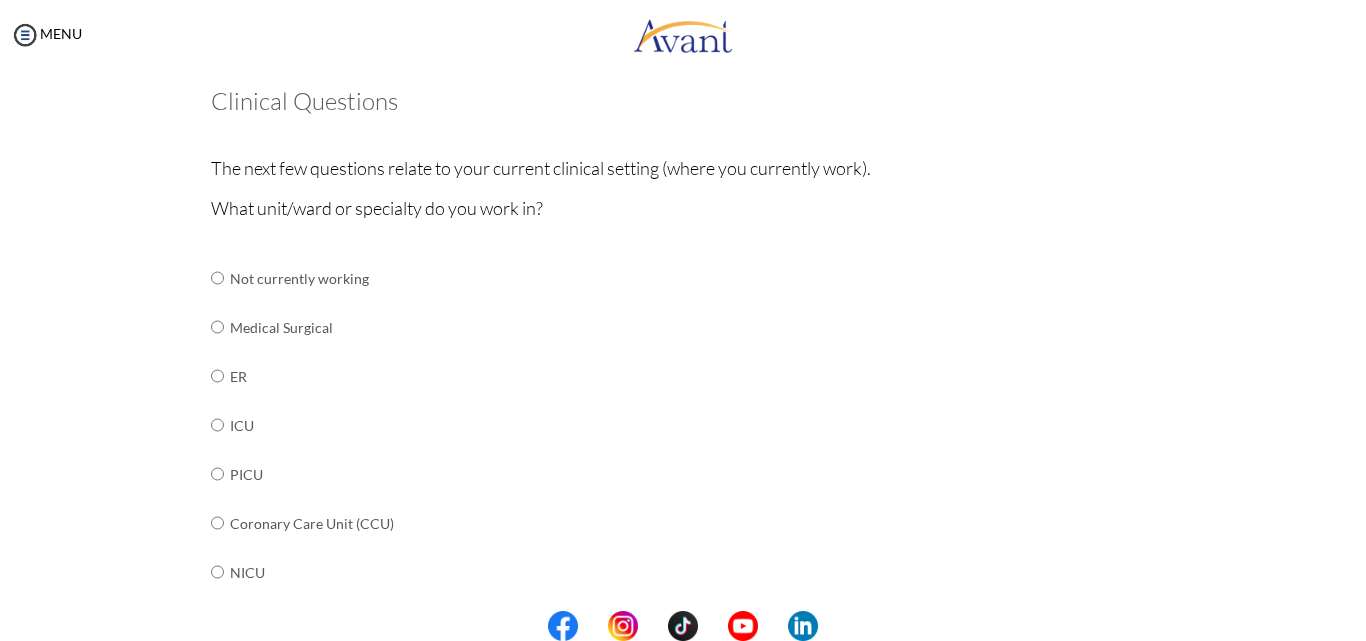 scroll, scrollTop: 140, scrollLeft: 0, axis: vertical 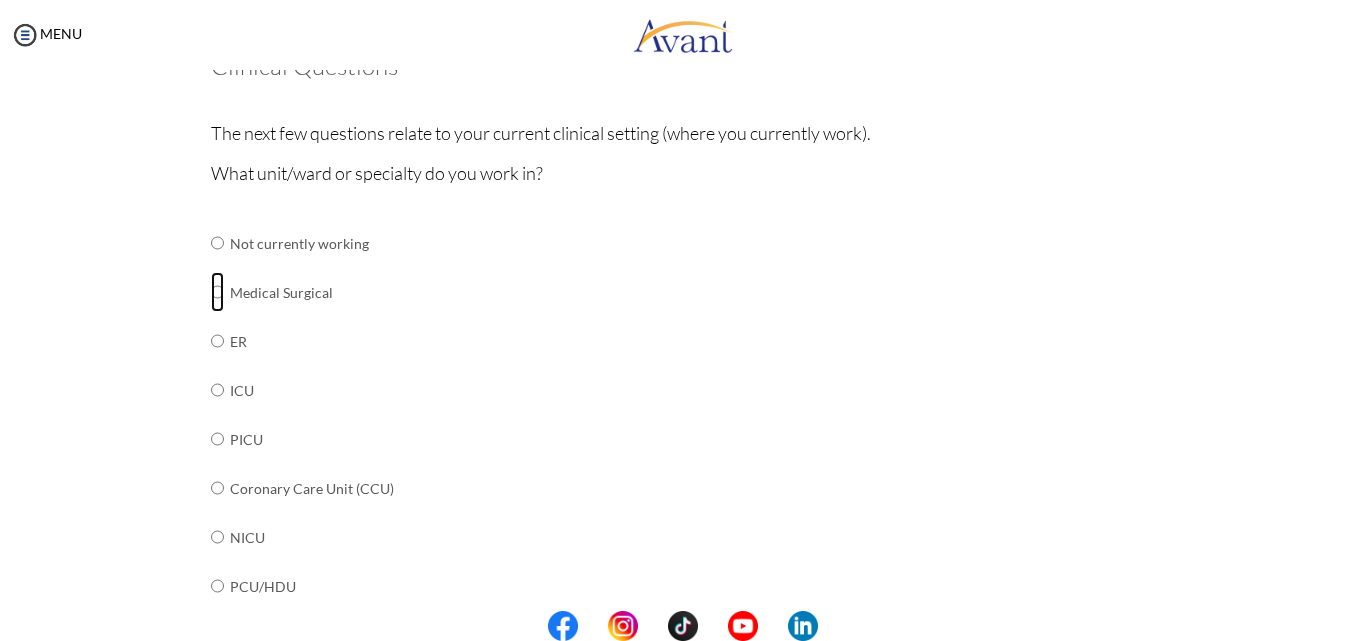 click at bounding box center (217, 243) 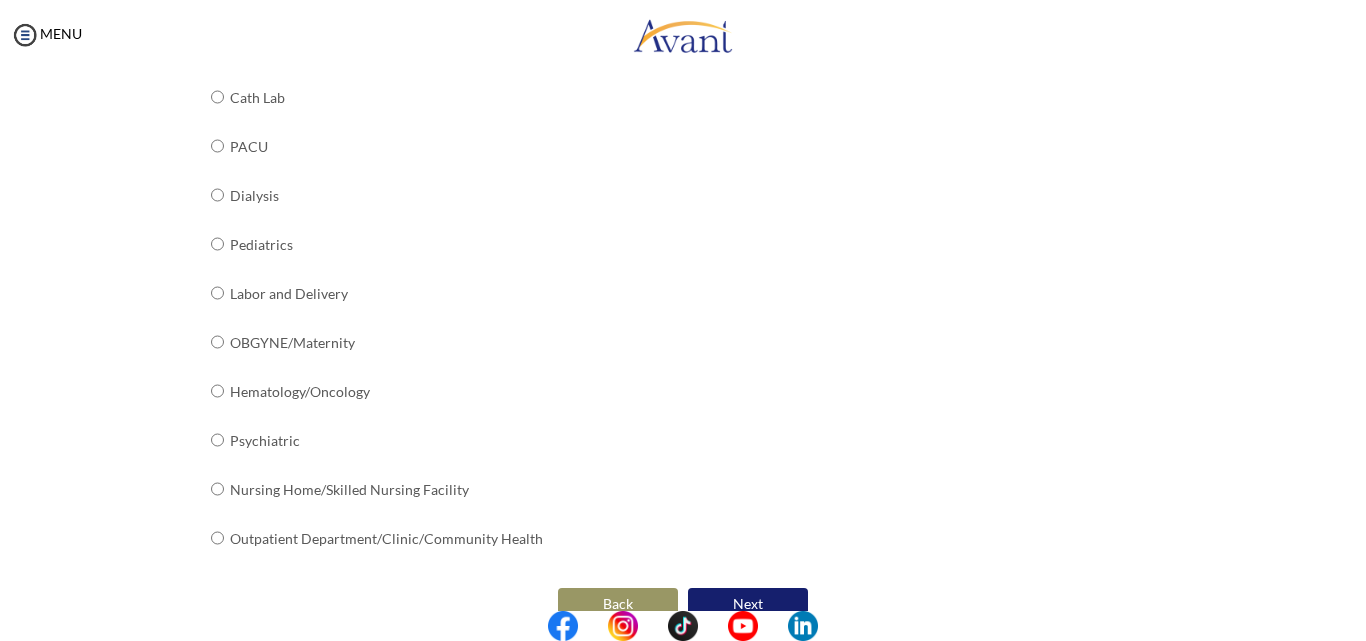 scroll, scrollTop: 810, scrollLeft: 0, axis: vertical 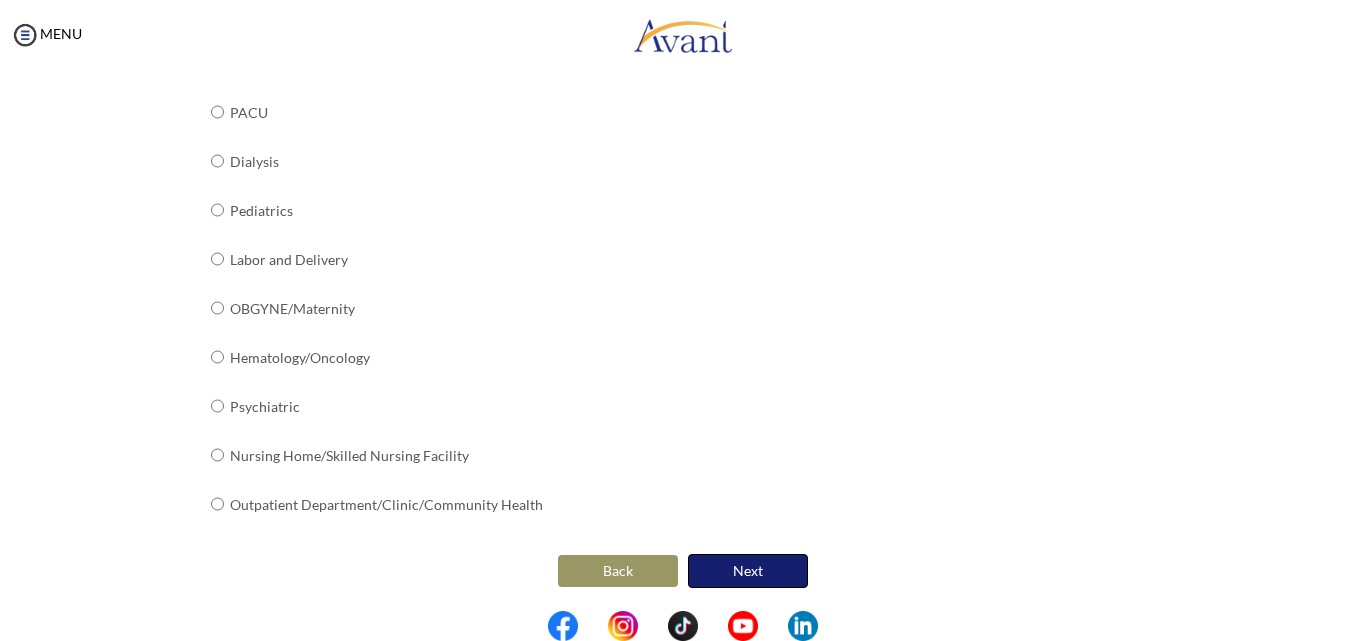 type 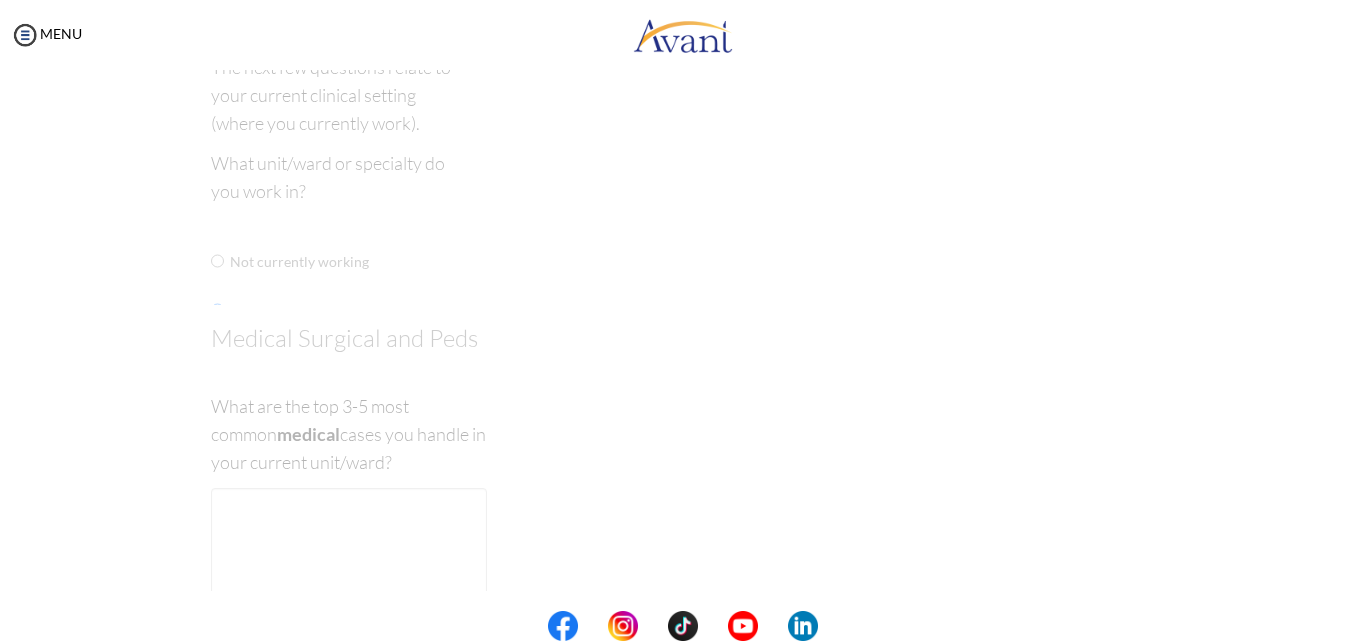 scroll, scrollTop: 40, scrollLeft: 0, axis: vertical 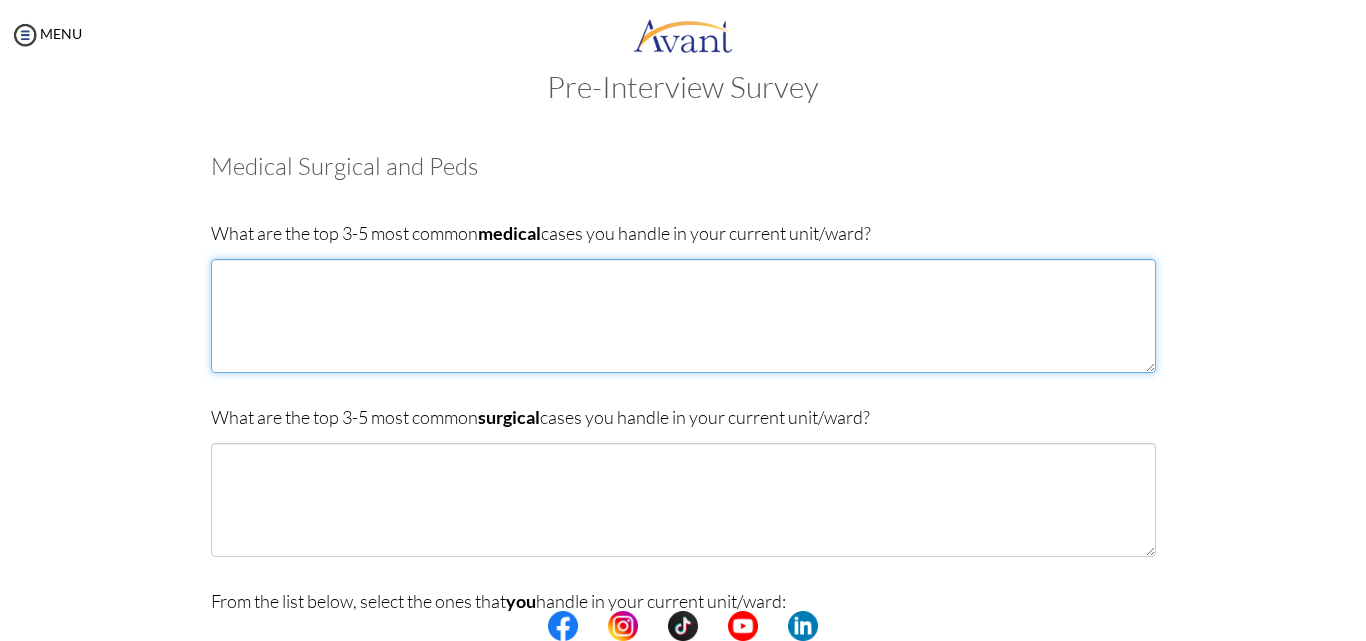 click at bounding box center (683, 316) 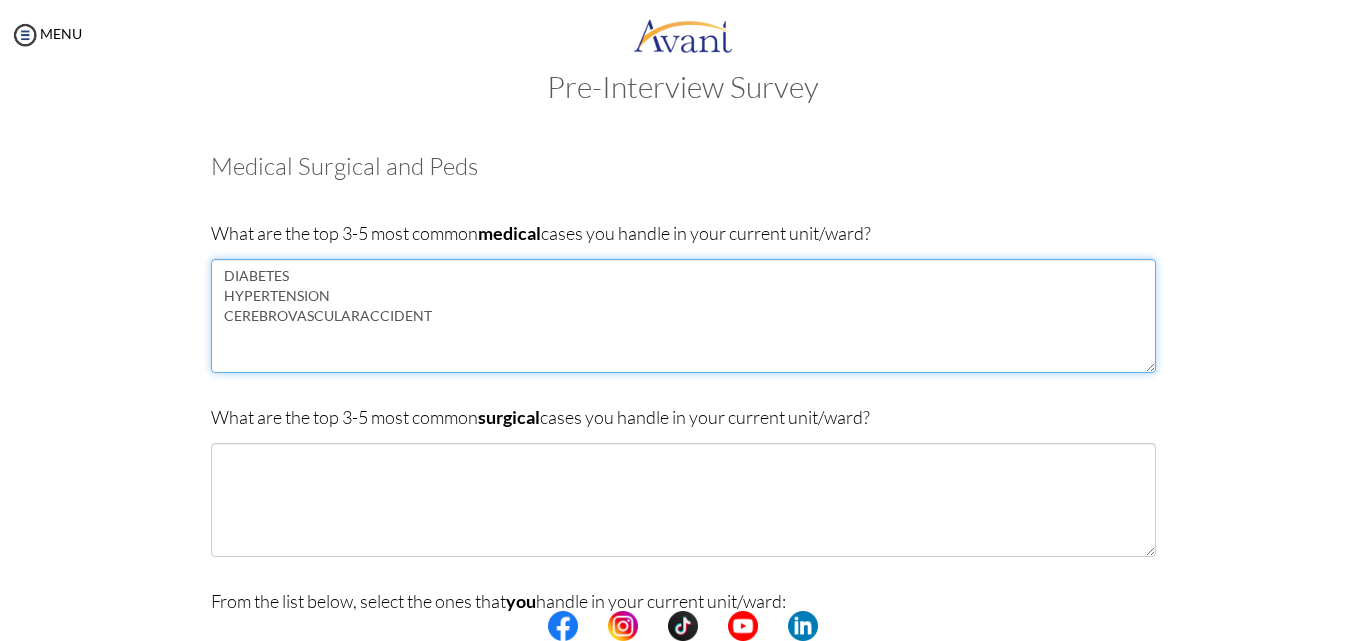 click on "DIABETES
HYPERTENSION
CEREBROVASCULARACCIDENT" at bounding box center (683, 316) 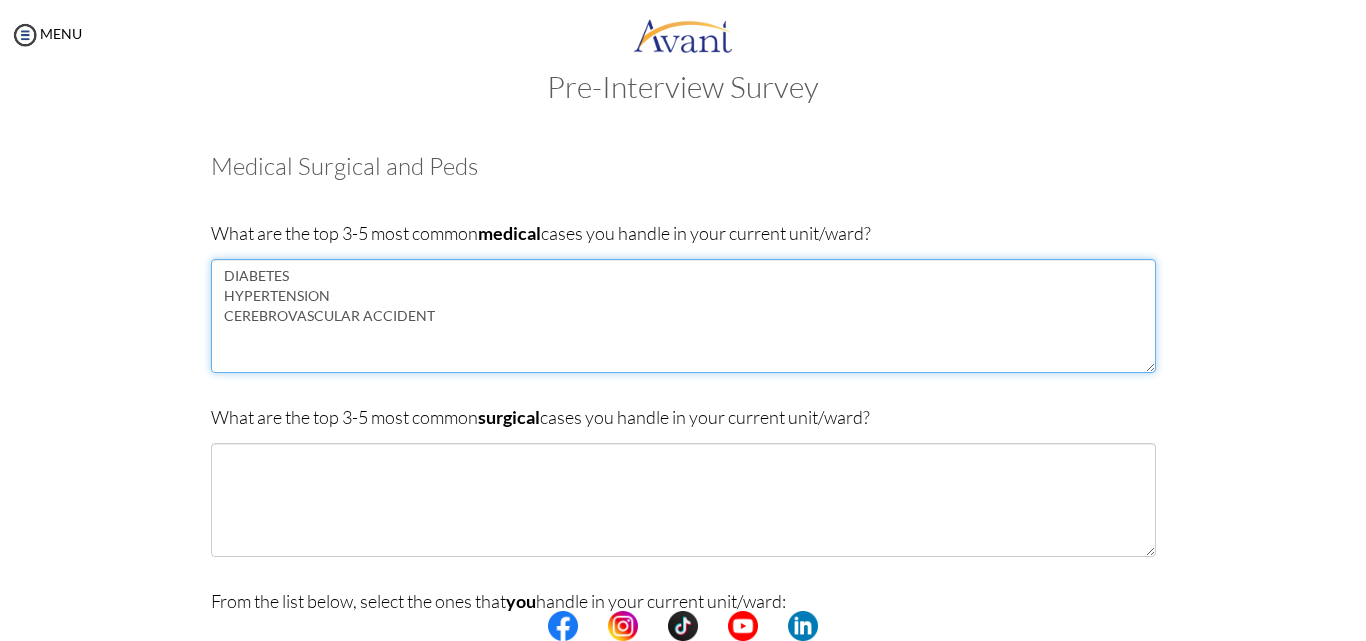 click on "DIABETES
HYPERTENSION
CEREBROVASCULAR ACCIDENT" at bounding box center (683, 316) 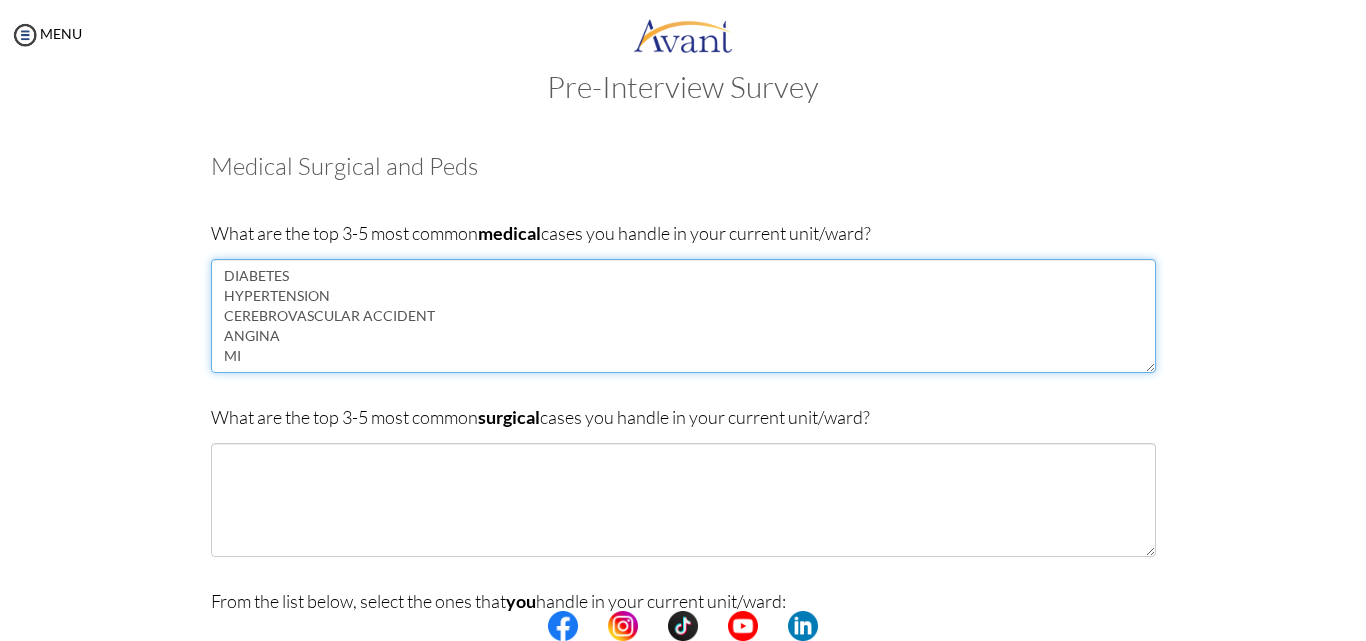 type on "DIABETES
HYPERTENSION
CEREBROVASCULAR ACCIDENT
ANGINA
MI" 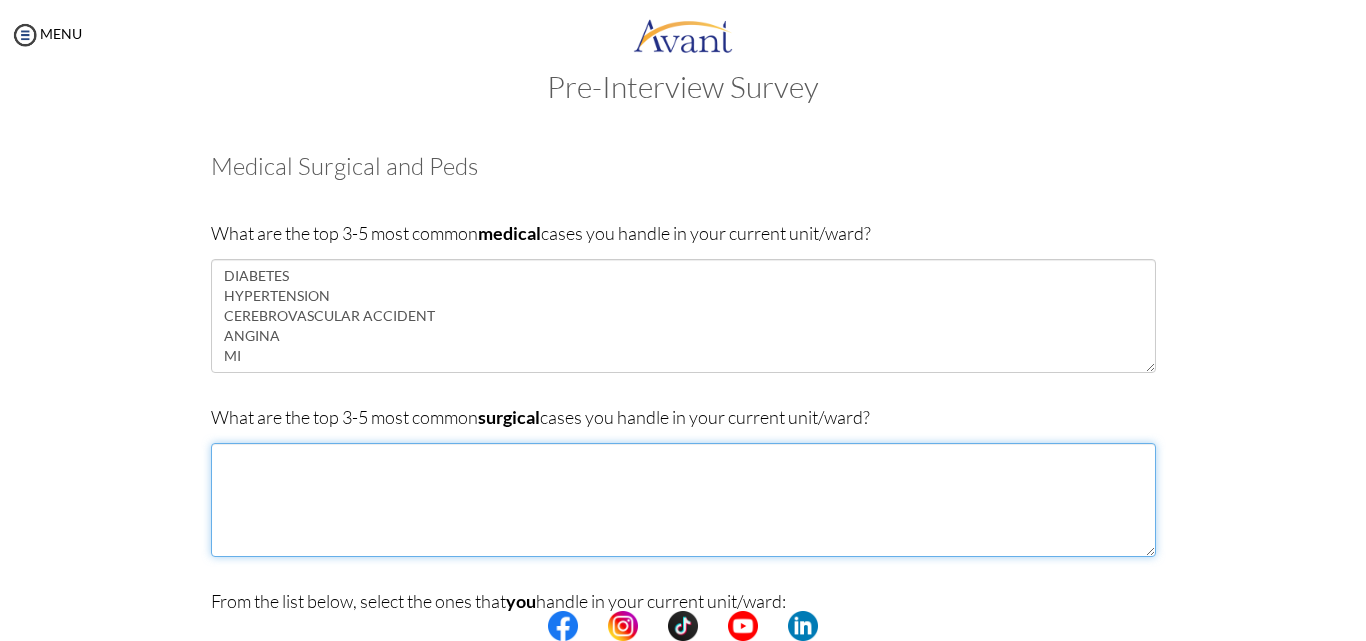 click at bounding box center (683, 500) 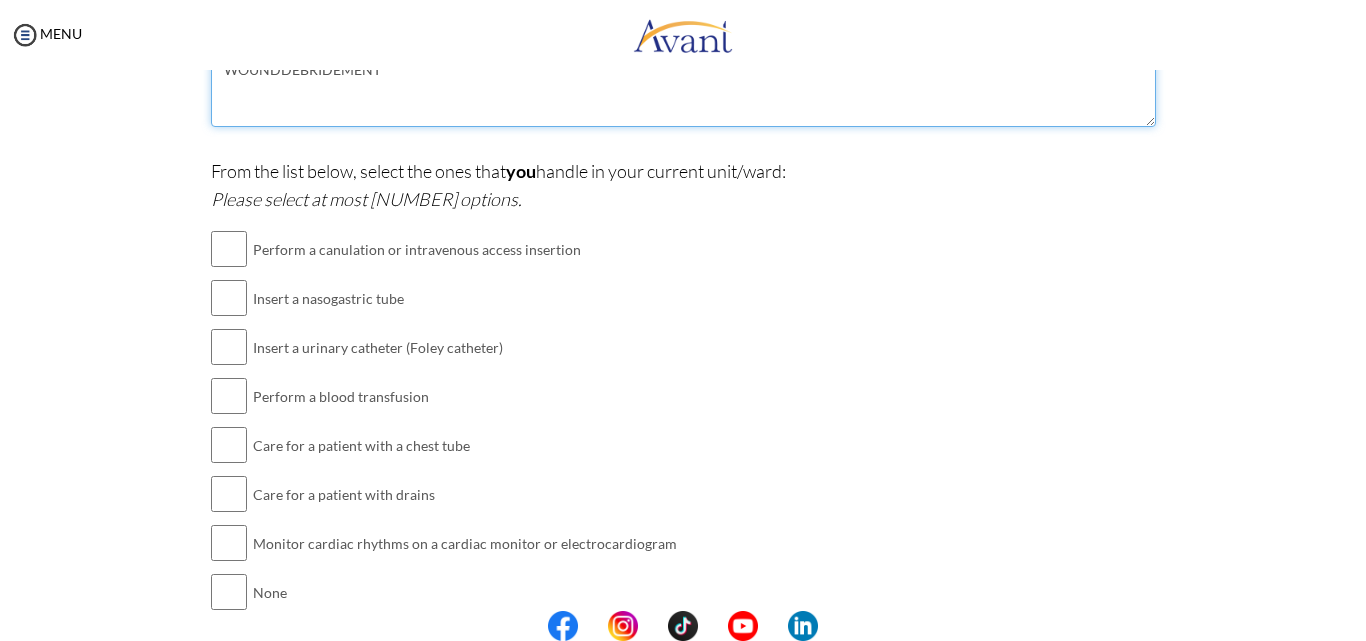 scroll, scrollTop: 440, scrollLeft: 0, axis: vertical 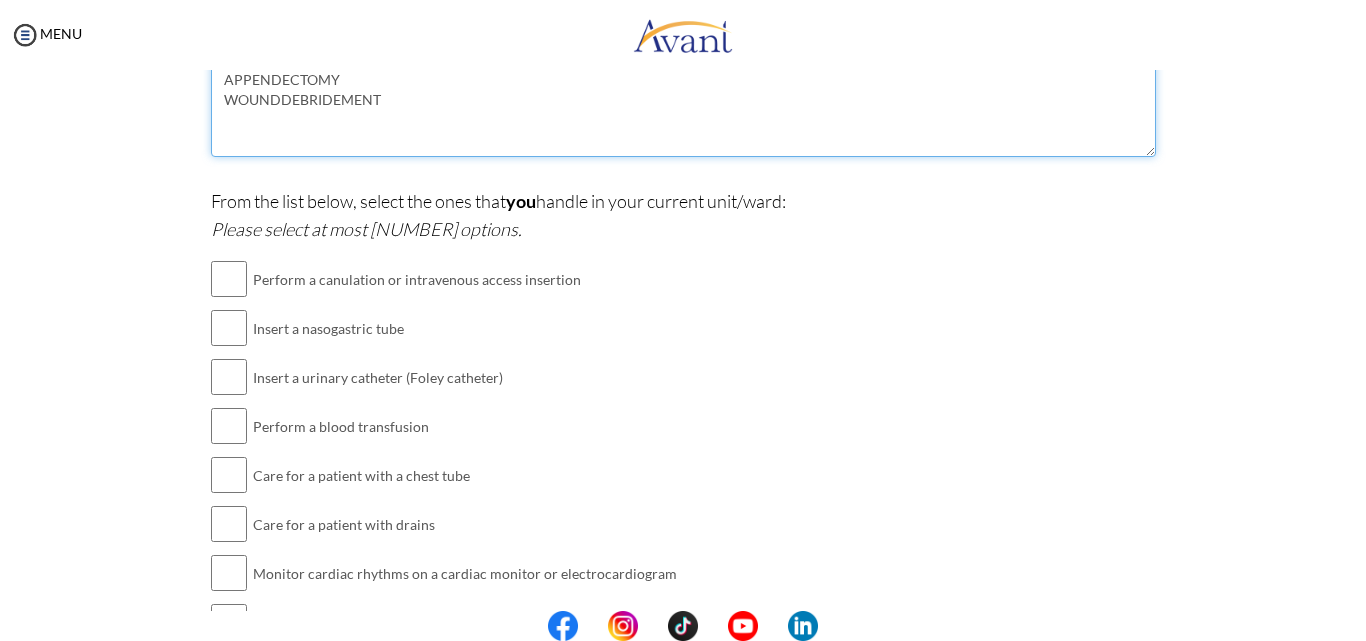 type on "CHEST TUBE CARE
APPENDECTOMY
WOUNDDEBRIDEMENT" 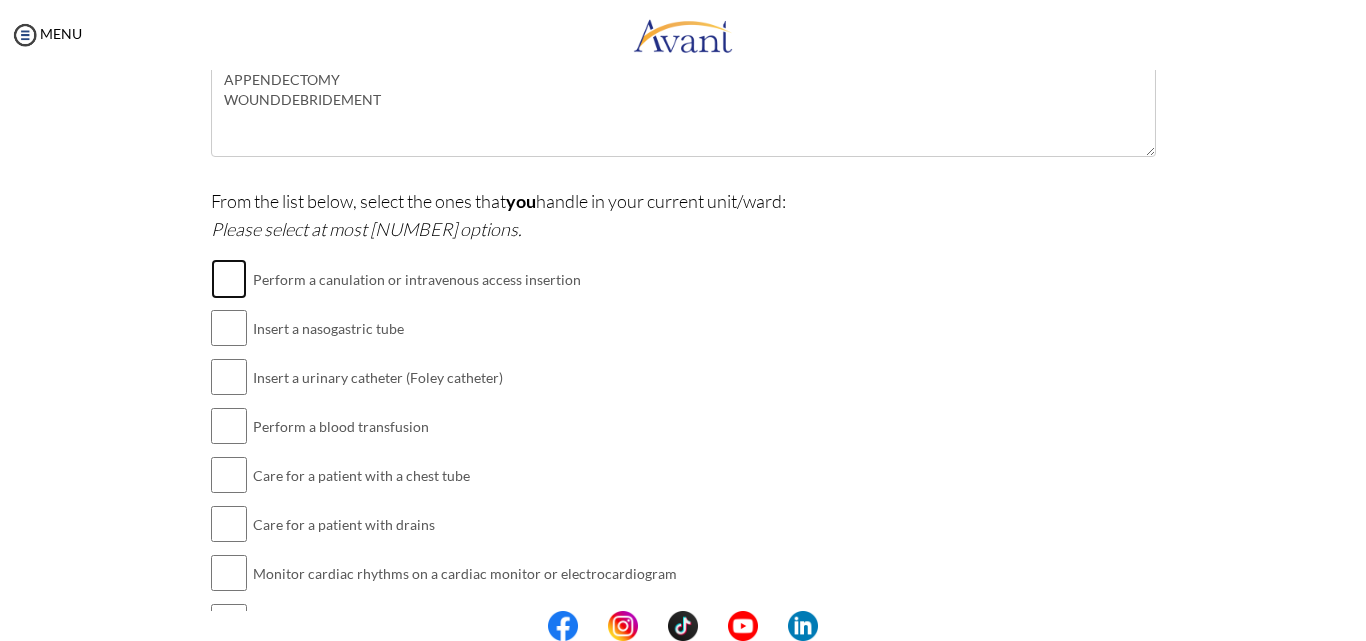 click at bounding box center (229, 279) 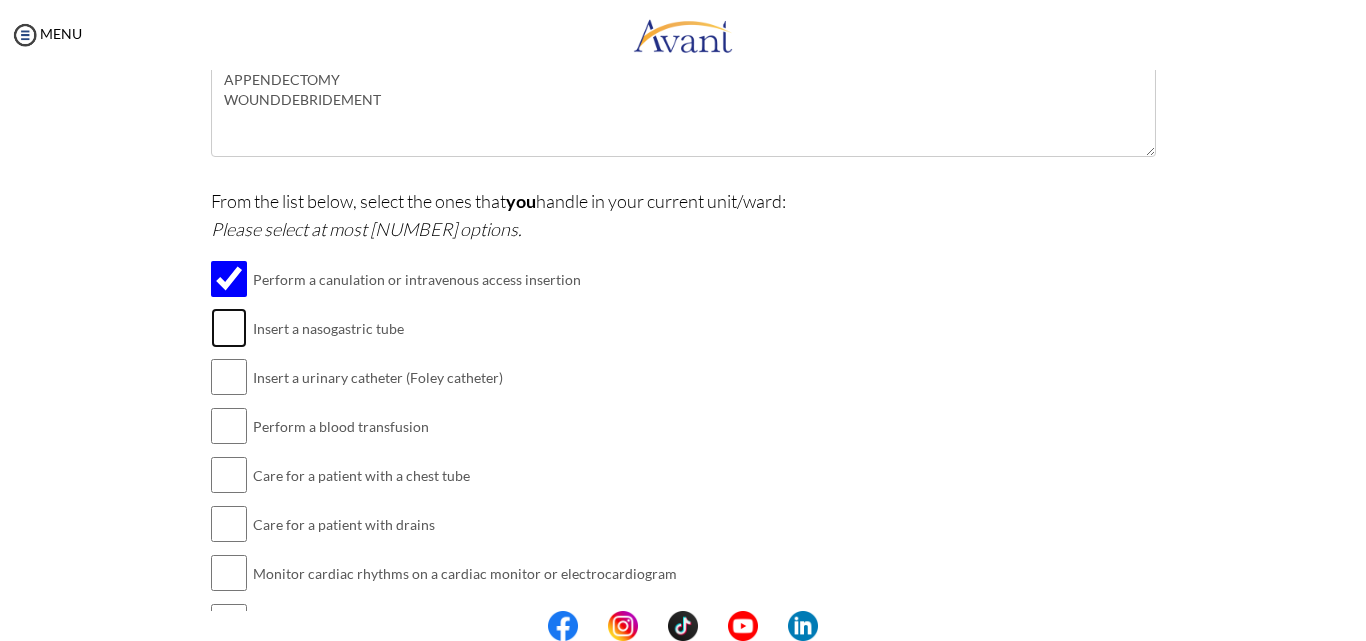 click at bounding box center [229, 328] 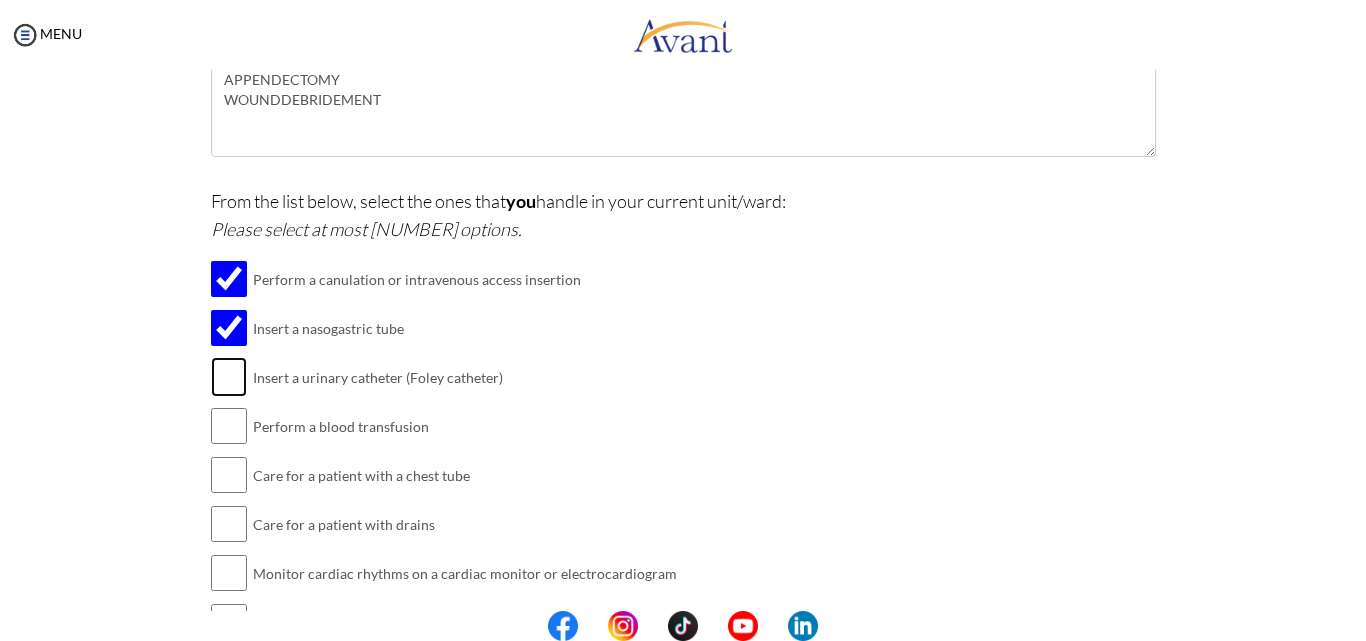 click at bounding box center [229, 377] 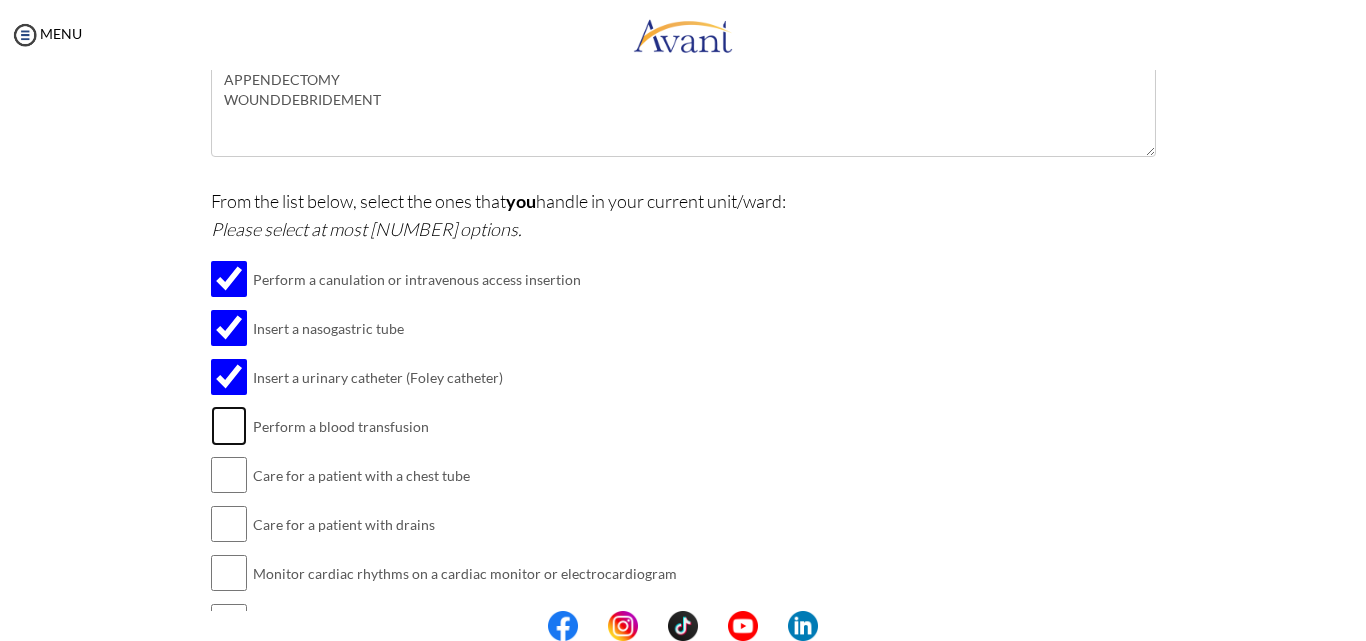 click at bounding box center [229, 426] 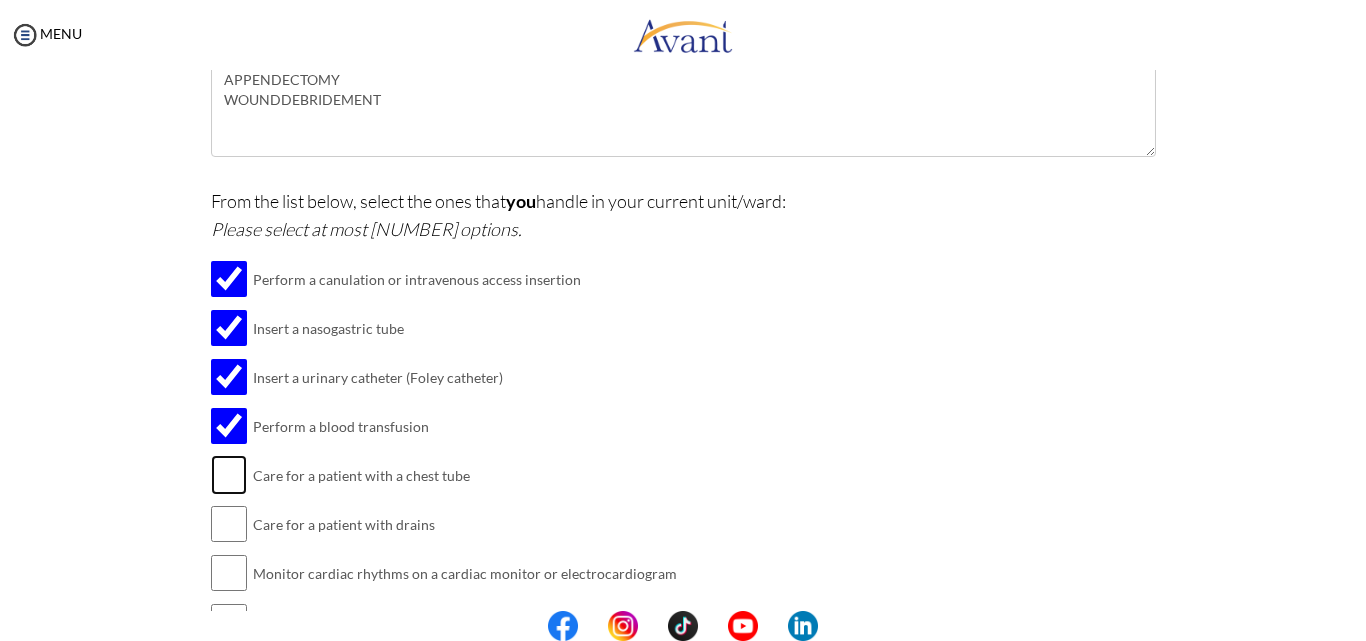 click at bounding box center [229, 475] 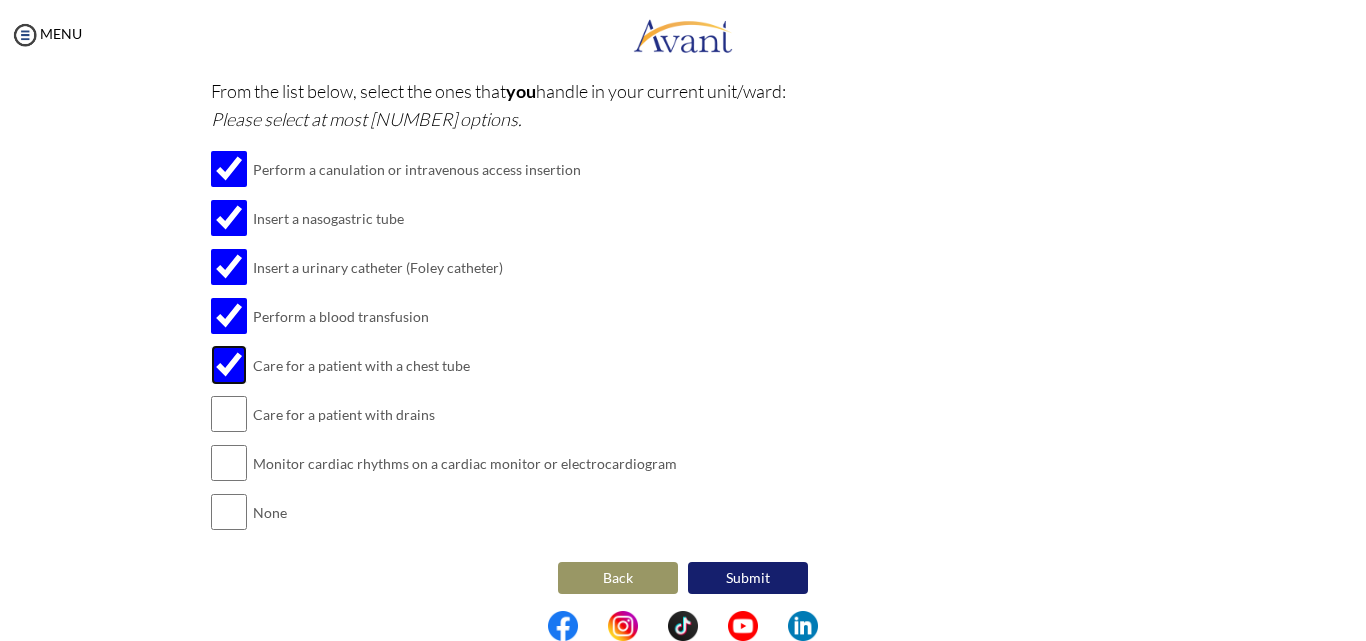 scroll, scrollTop: 558, scrollLeft: 0, axis: vertical 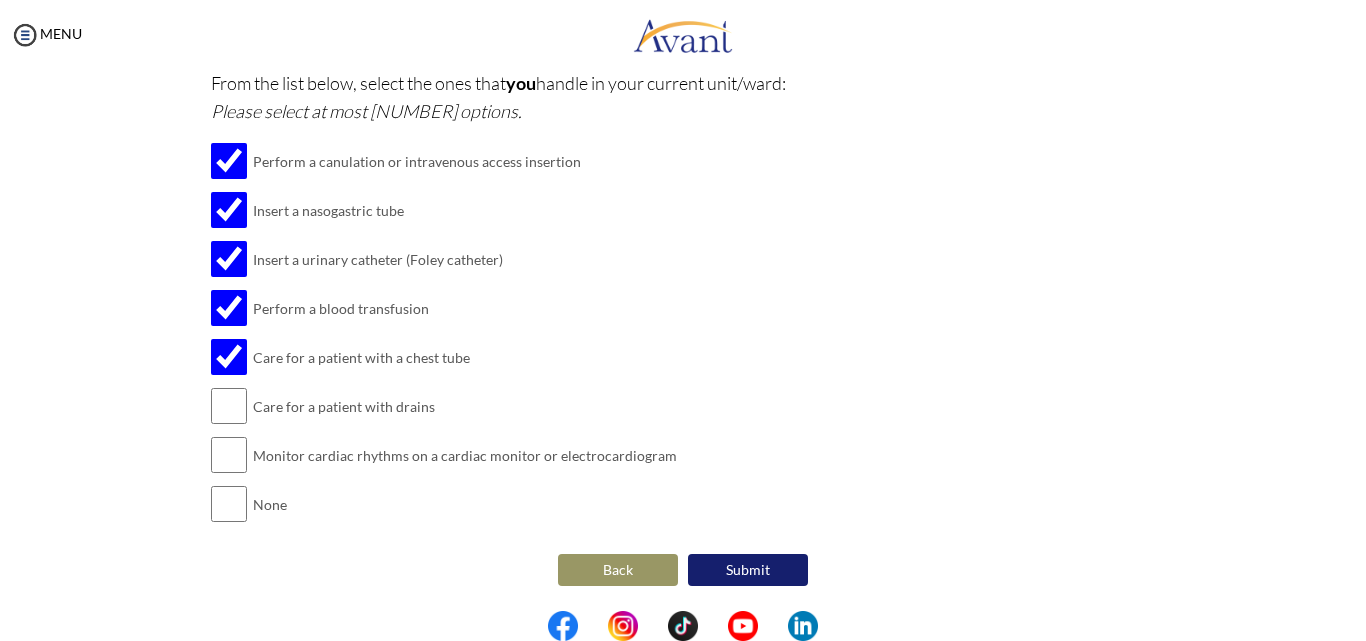 type 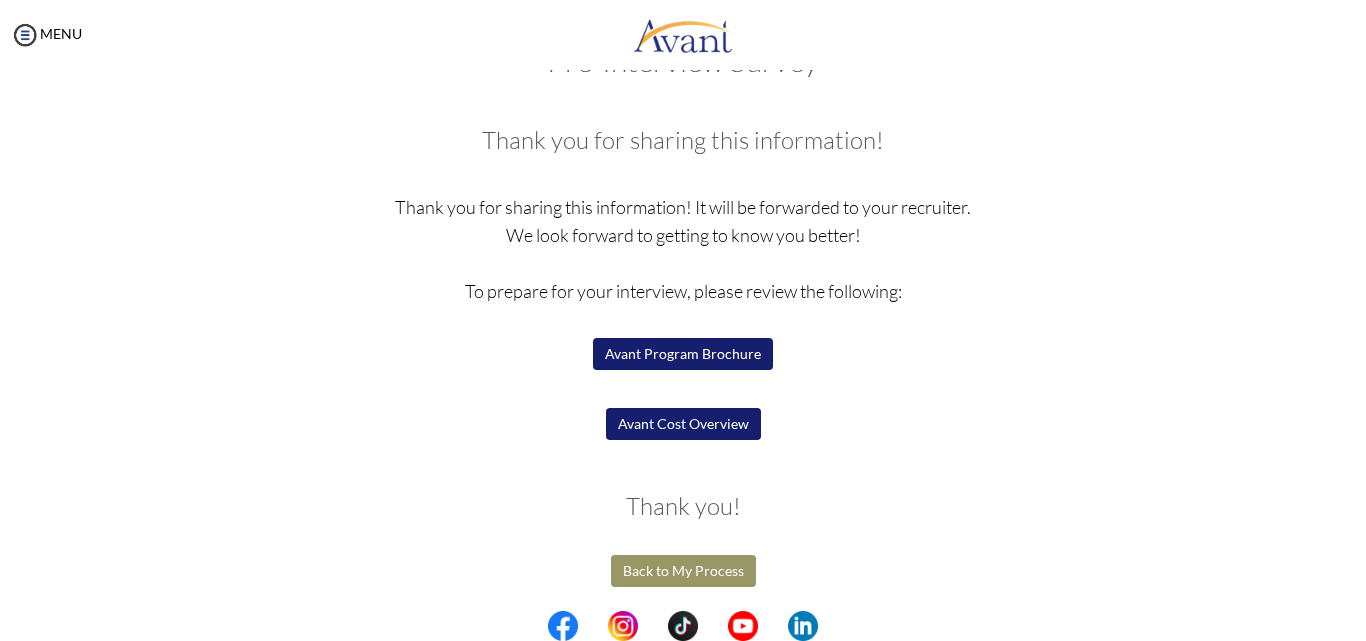 scroll, scrollTop: 67, scrollLeft: 0, axis: vertical 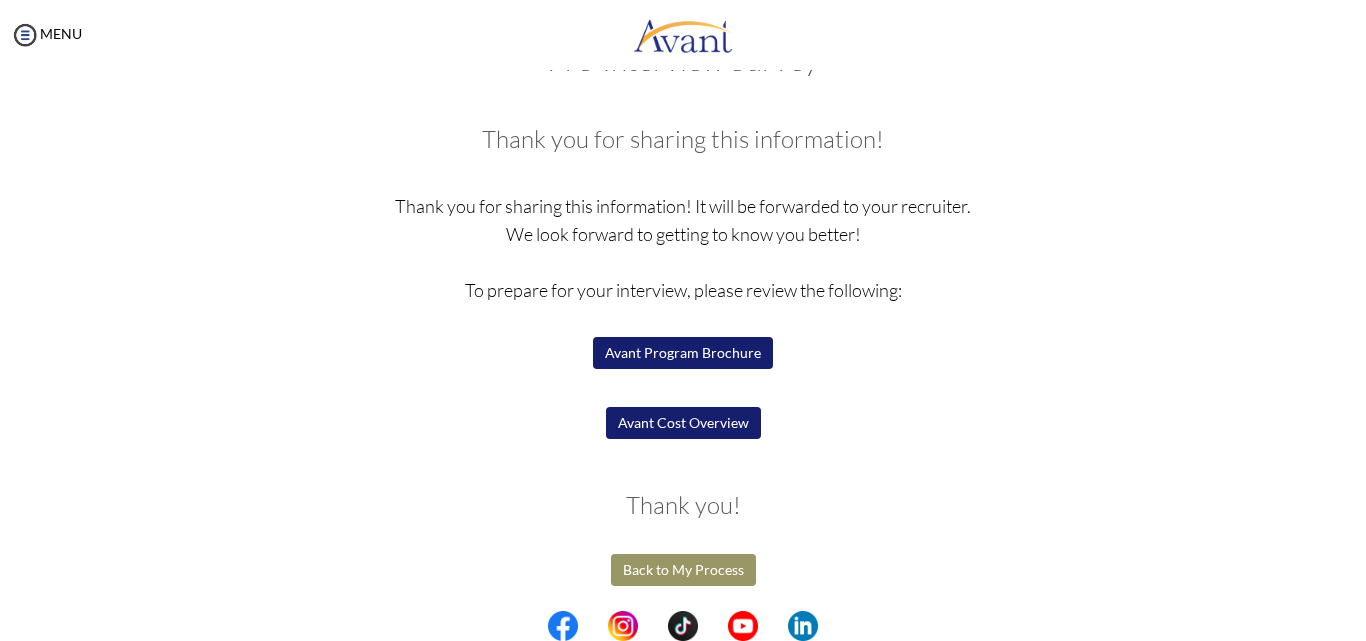 type 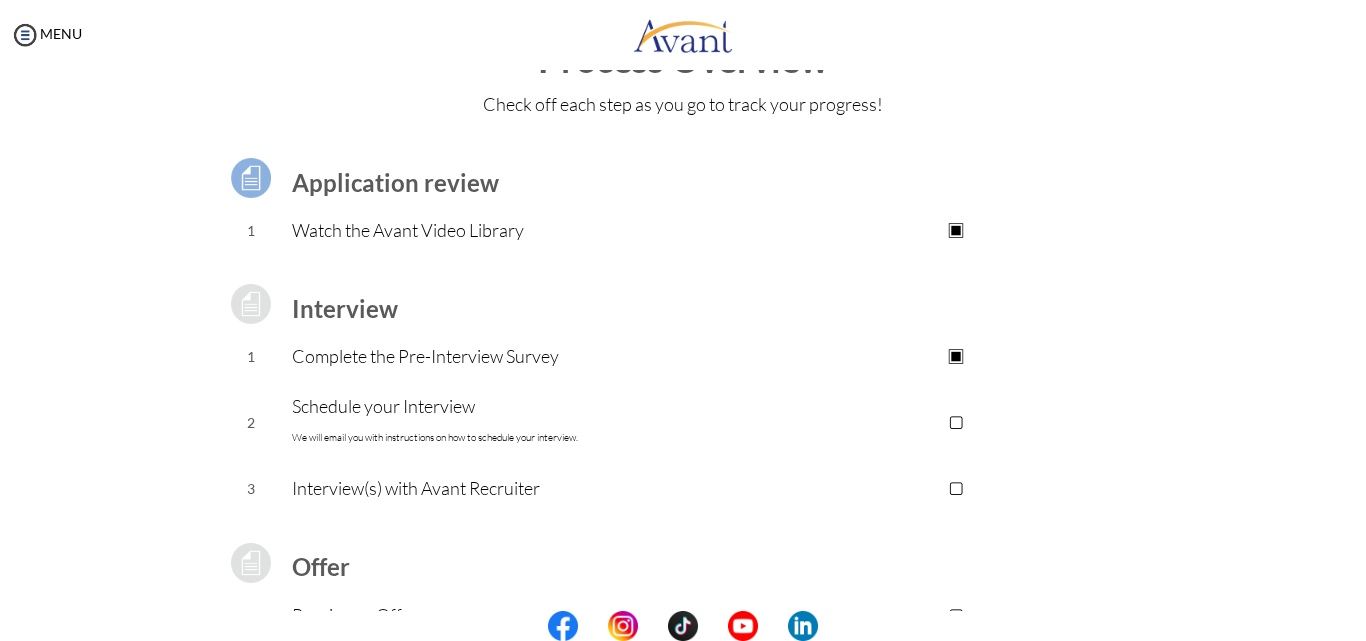 scroll, scrollTop: 200, scrollLeft: 0, axis: vertical 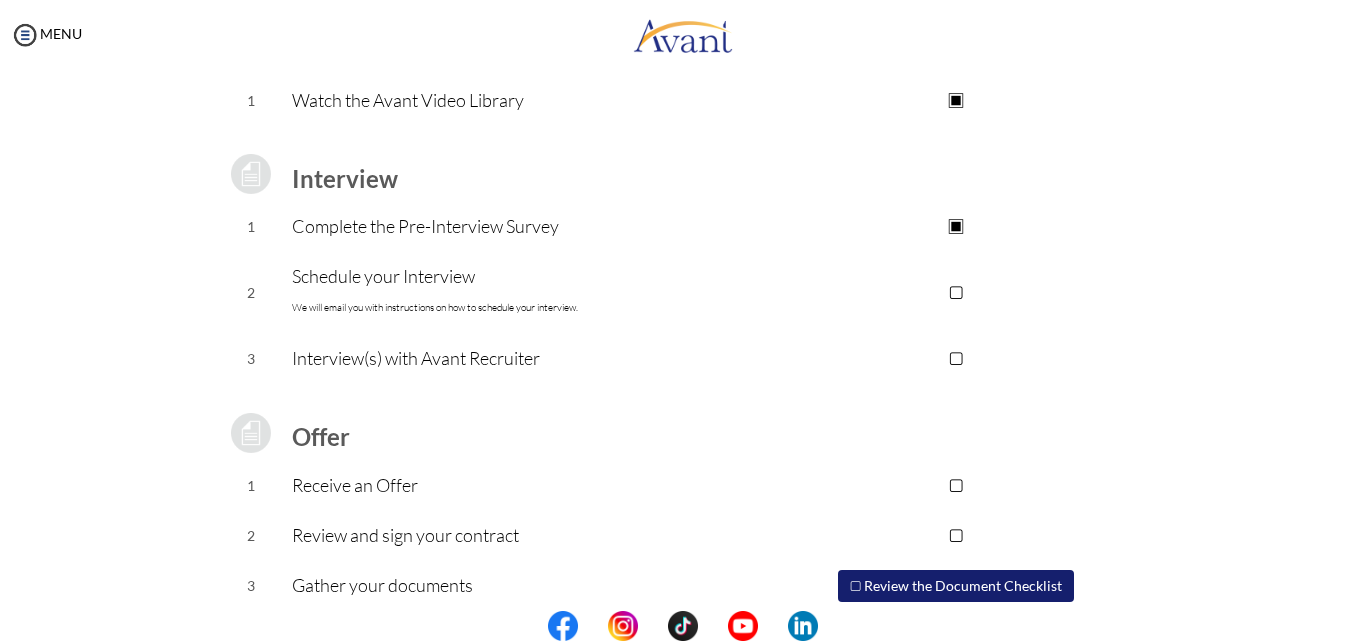 click on "Schedule your Interview We will email you with instructions on how to schedule your interview." at bounding box center [524, 292] 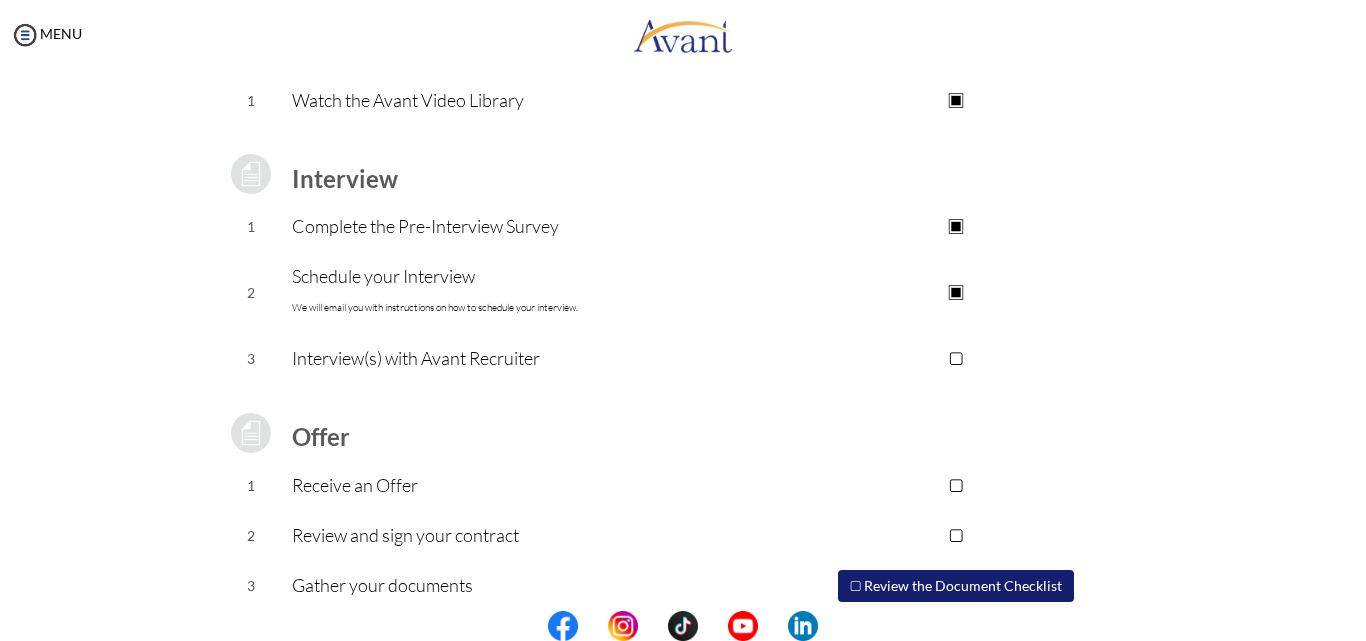 click on "▣" at bounding box center [955, 292] 